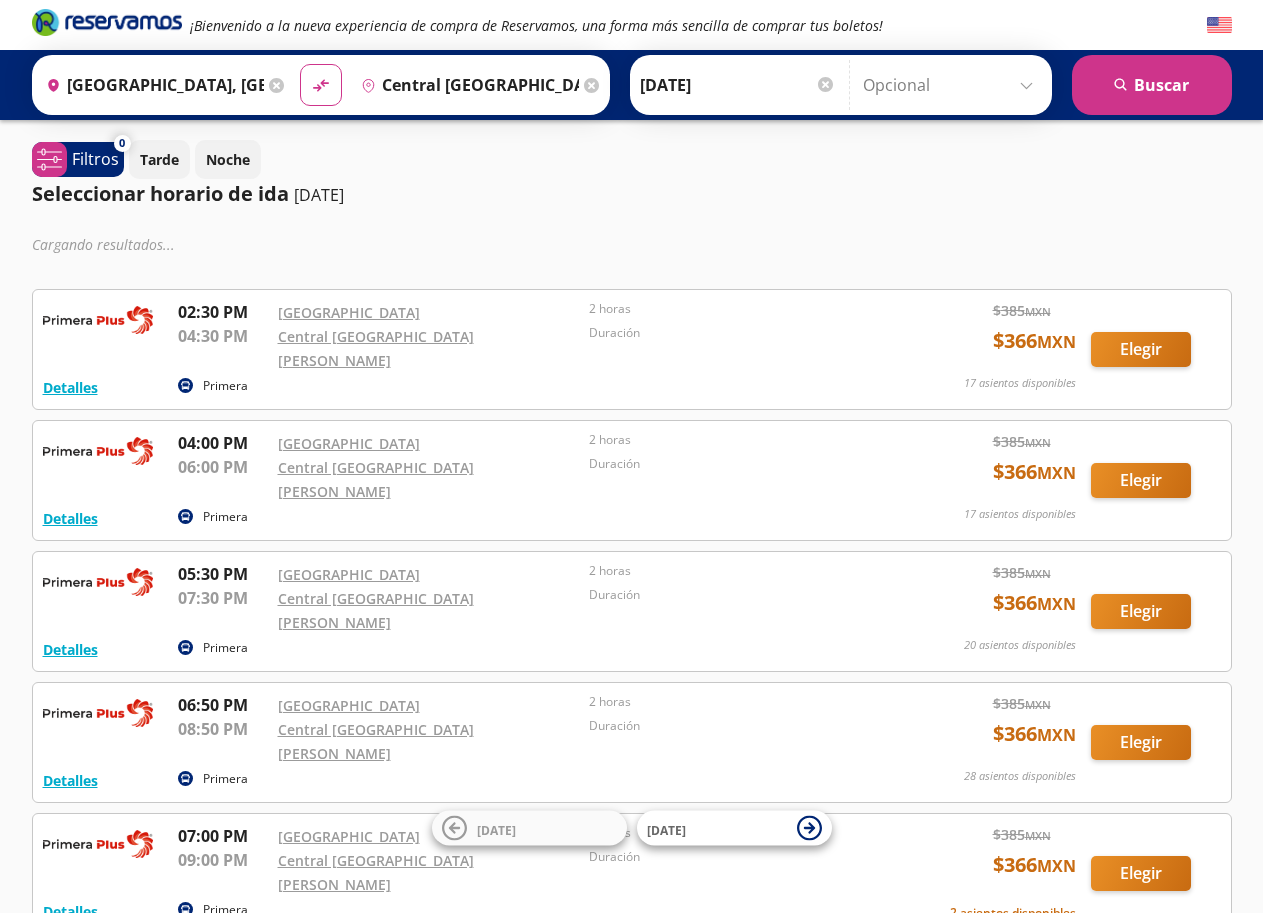 scroll, scrollTop: 0, scrollLeft: 0, axis: both 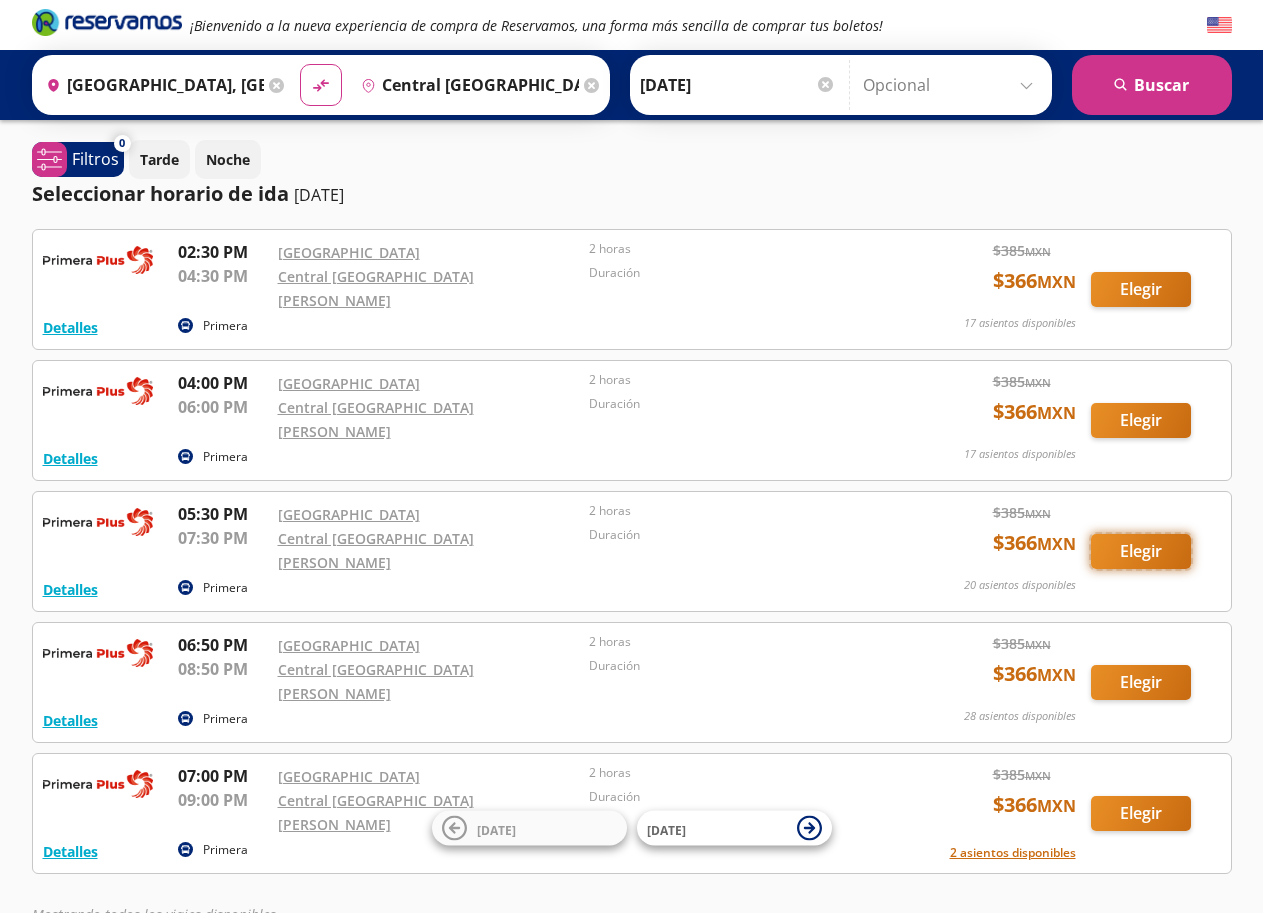 click on "Elegir" at bounding box center (1141, 551) 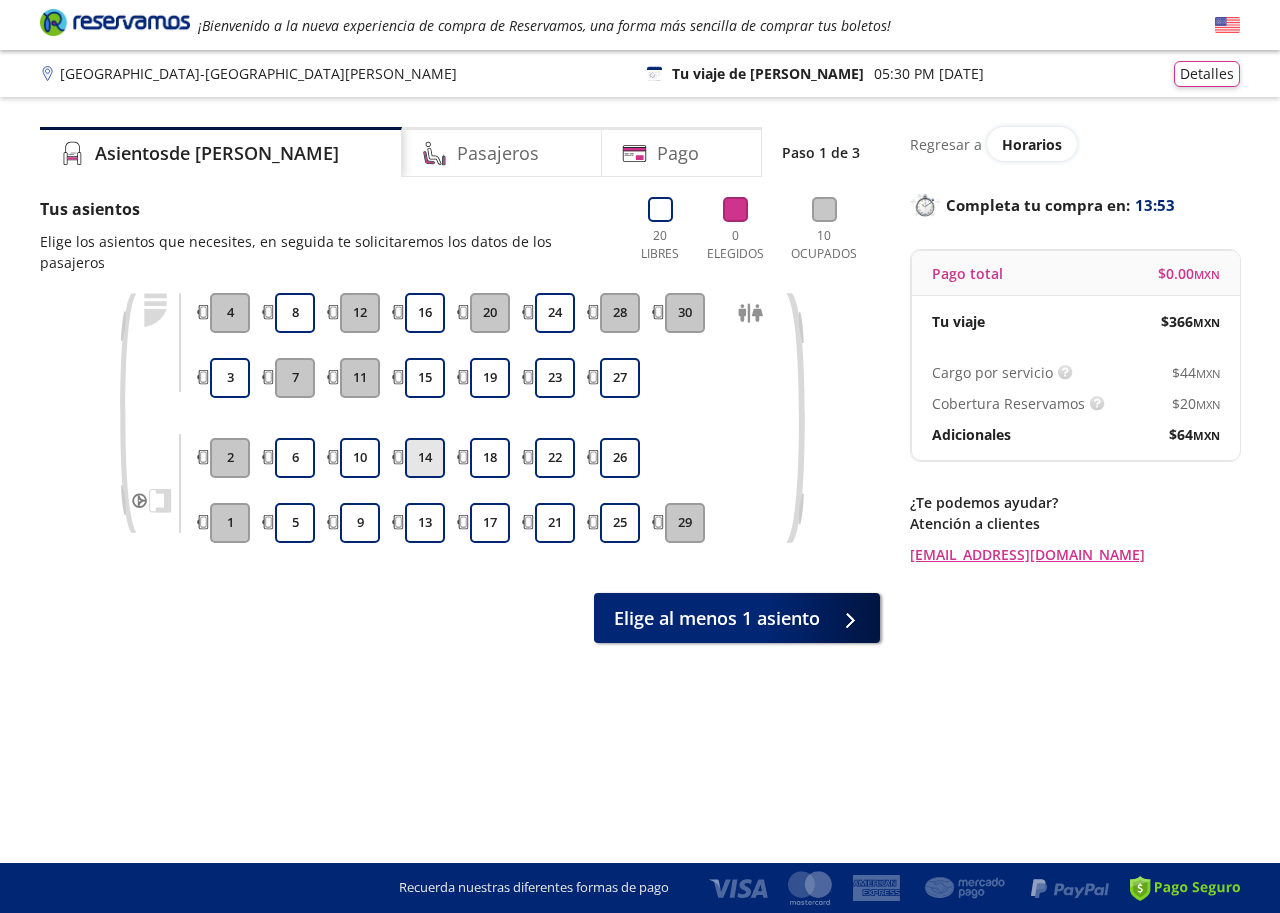 drag, startPoint x: 418, startPoint y: 519, endPoint x: 430, endPoint y: 474, distance: 46.572525 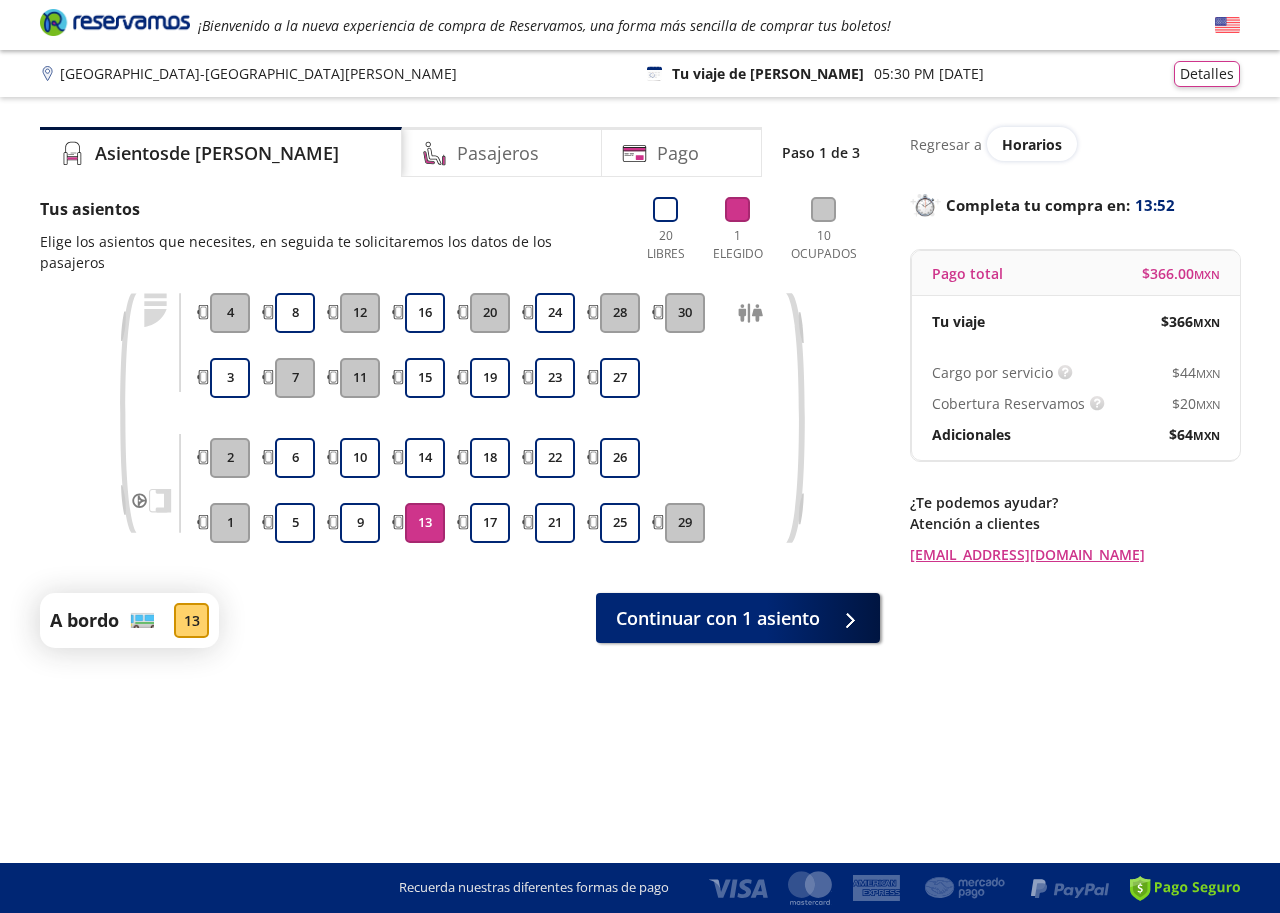 drag, startPoint x: 419, startPoint y: 455, endPoint x: 432, endPoint y: 426, distance: 31.780497 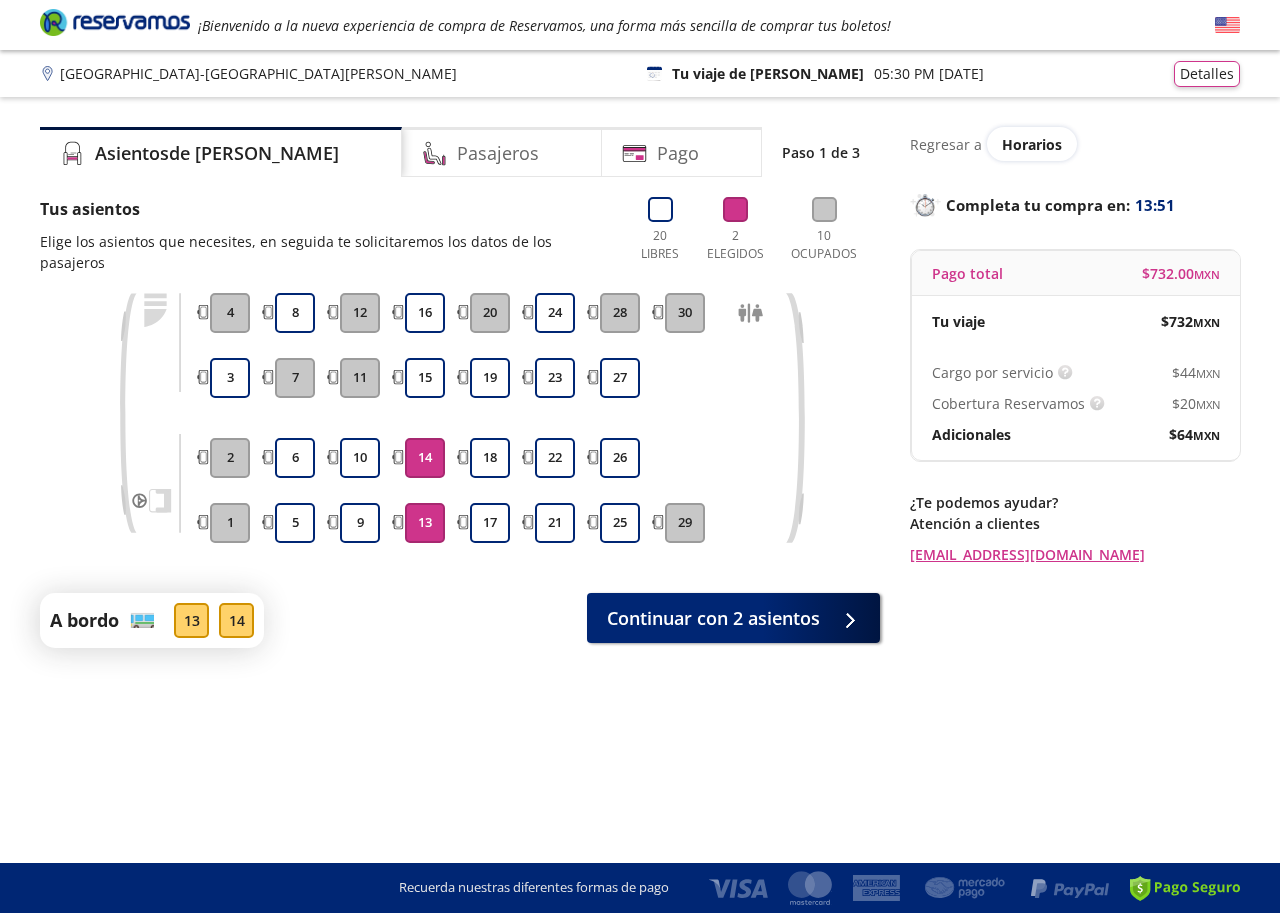 drag, startPoint x: 426, startPoint y: 374, endPoint x: 429, endPoint y: 338, distance: 36.124783 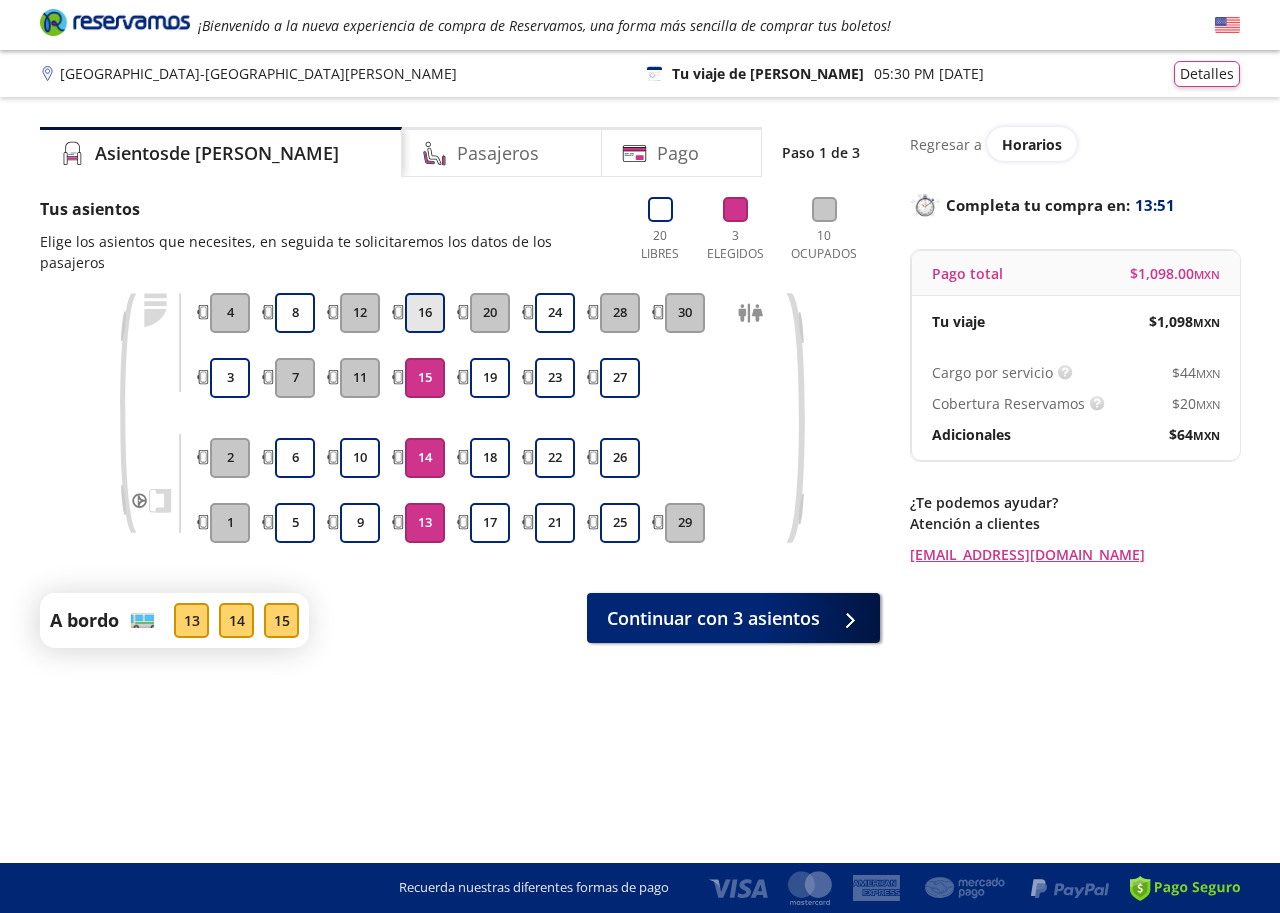 click on "16" at bounding box center [425, 313] 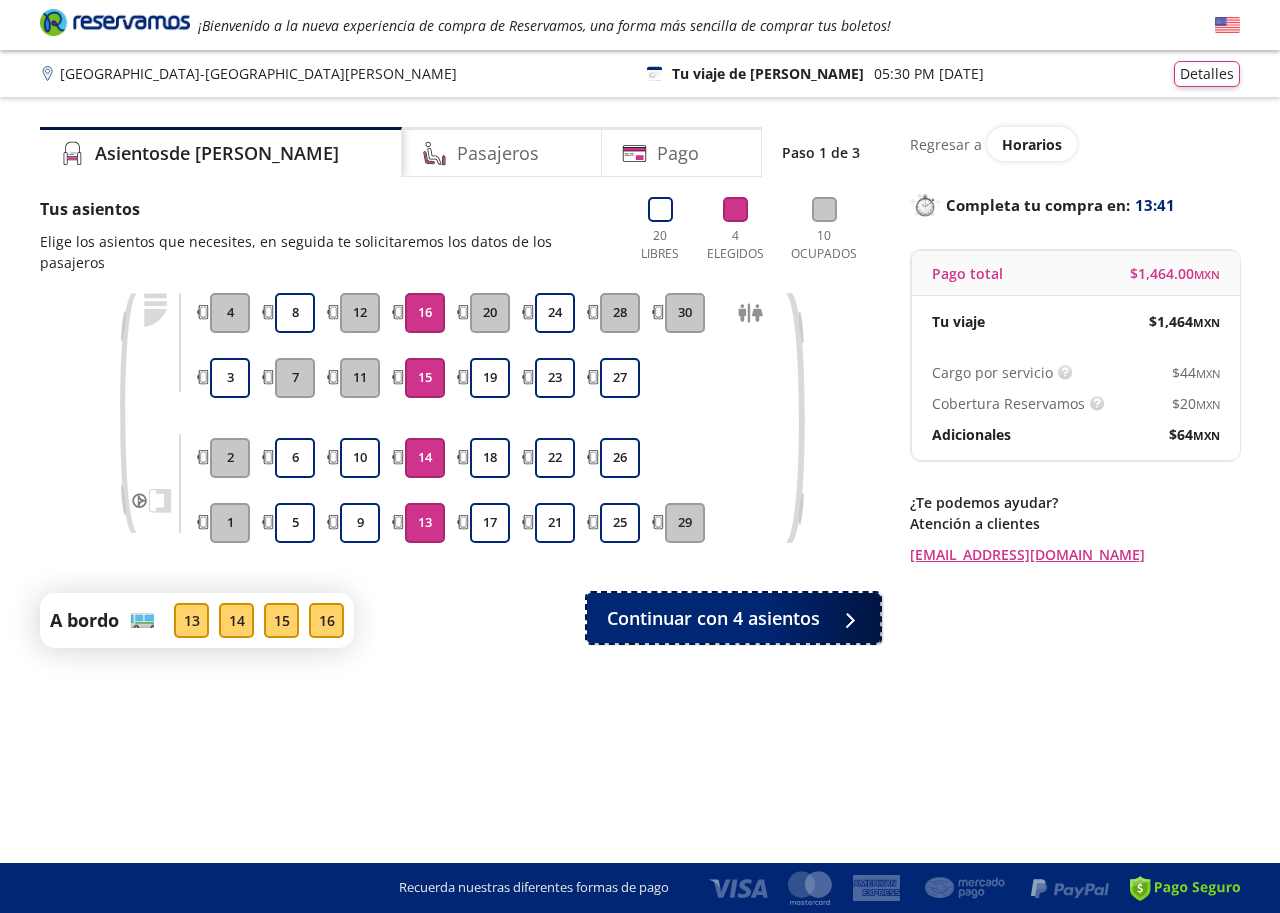 drag, startPoint x: 708, startPoint y: 615, endPoint x: 894, endPoint y: 600, distance: 186.60385 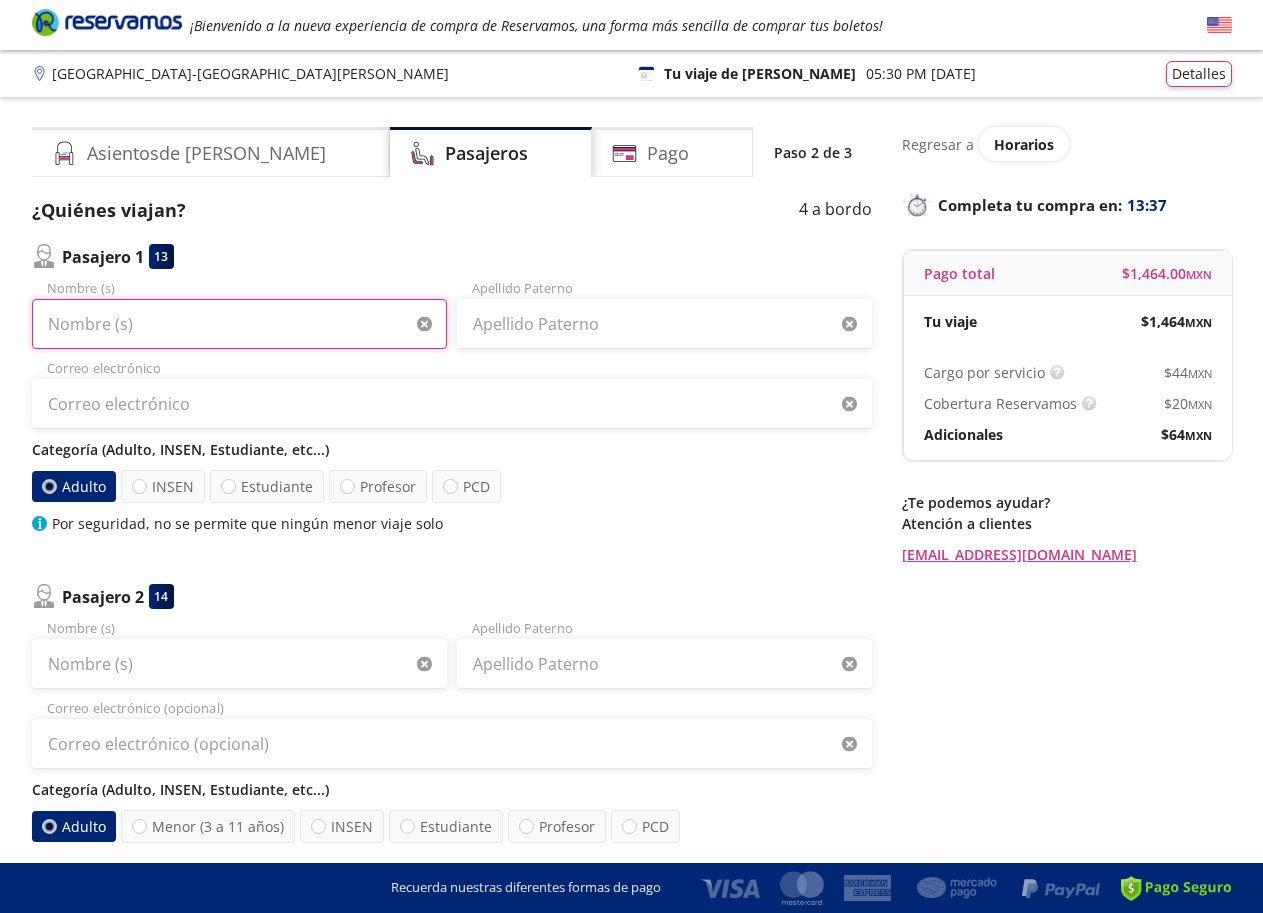 click on "Nombre (s)" at bounding box center (239, 324) 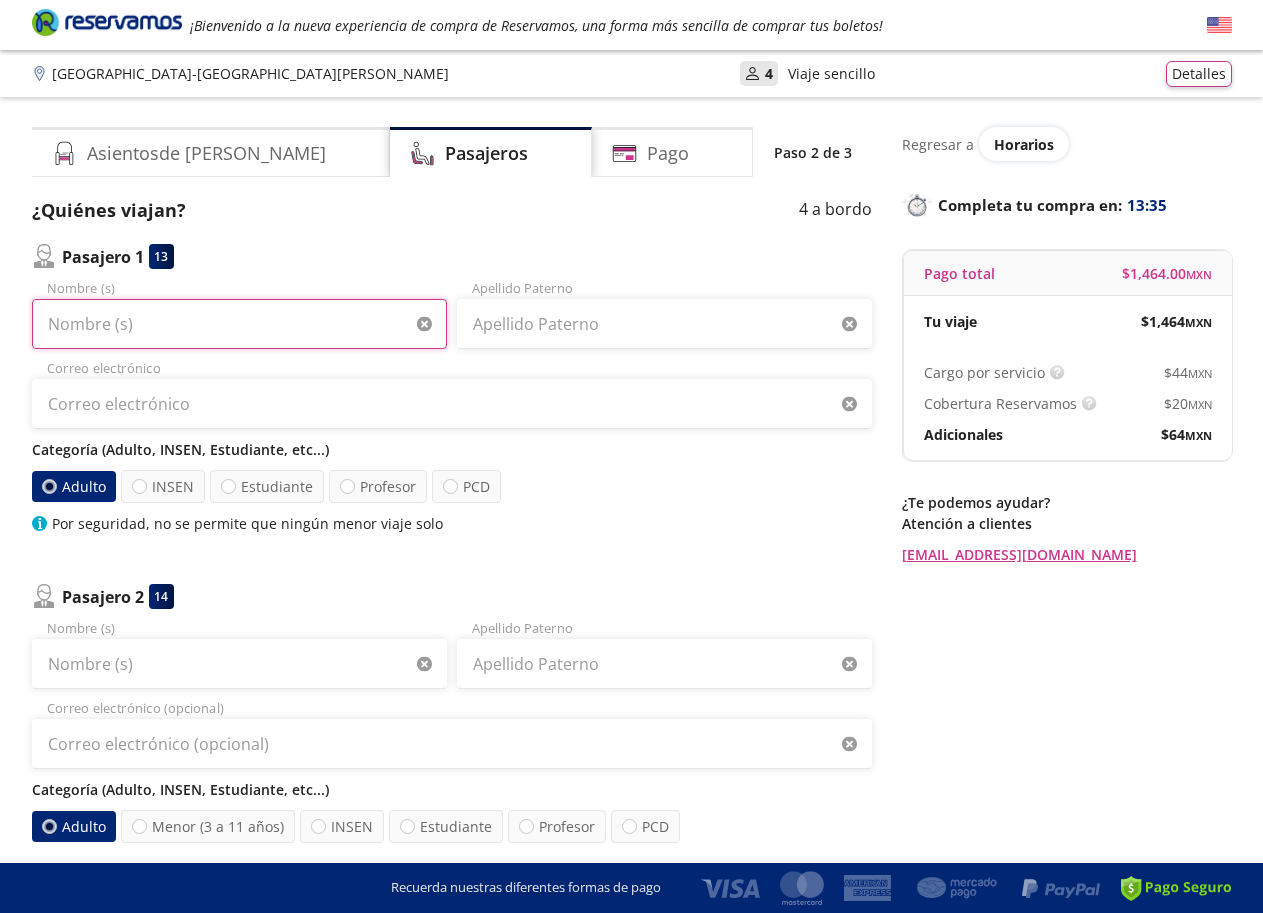 type on "rodolfo" 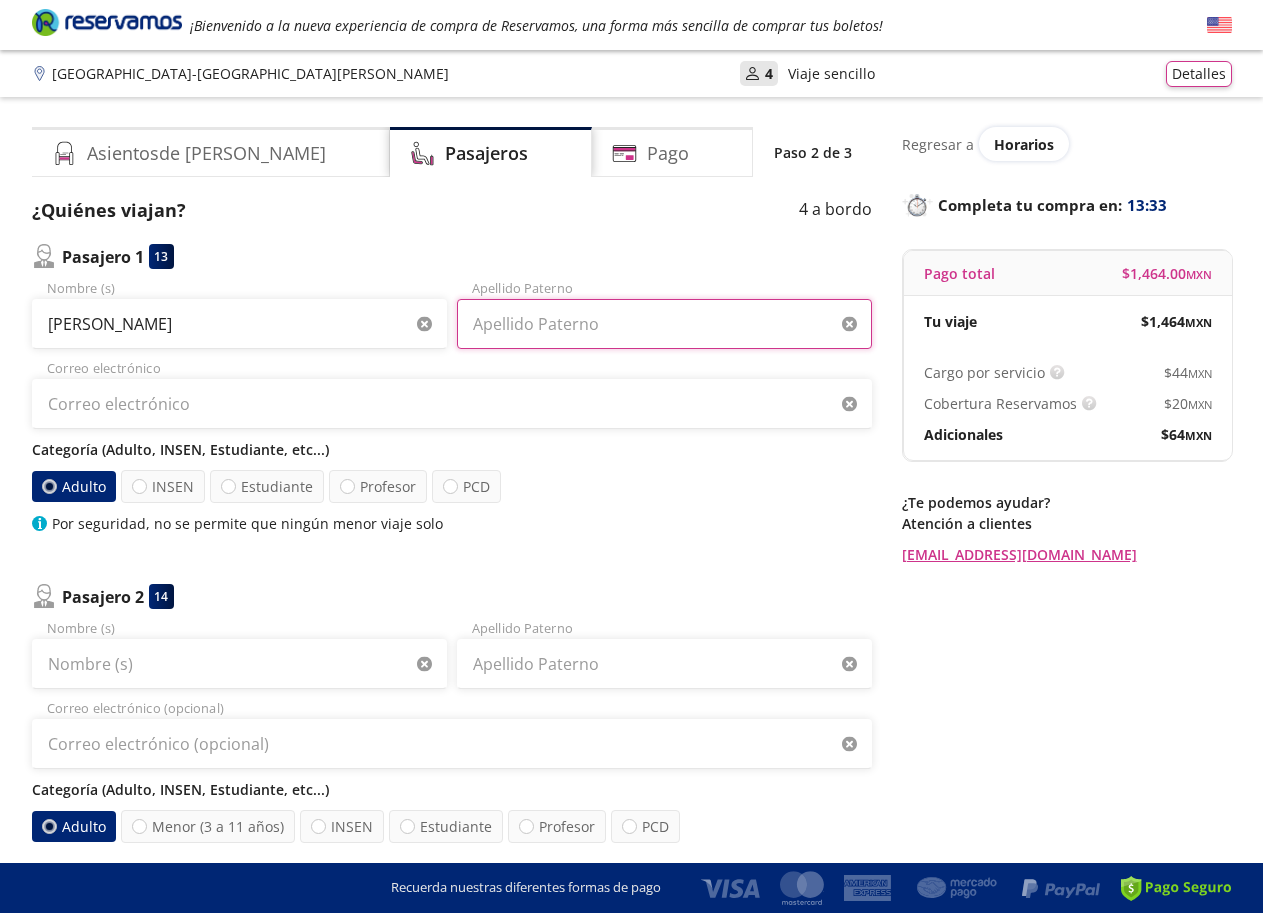 click on "Apellido Paterno" at bounding box center (664, 324) 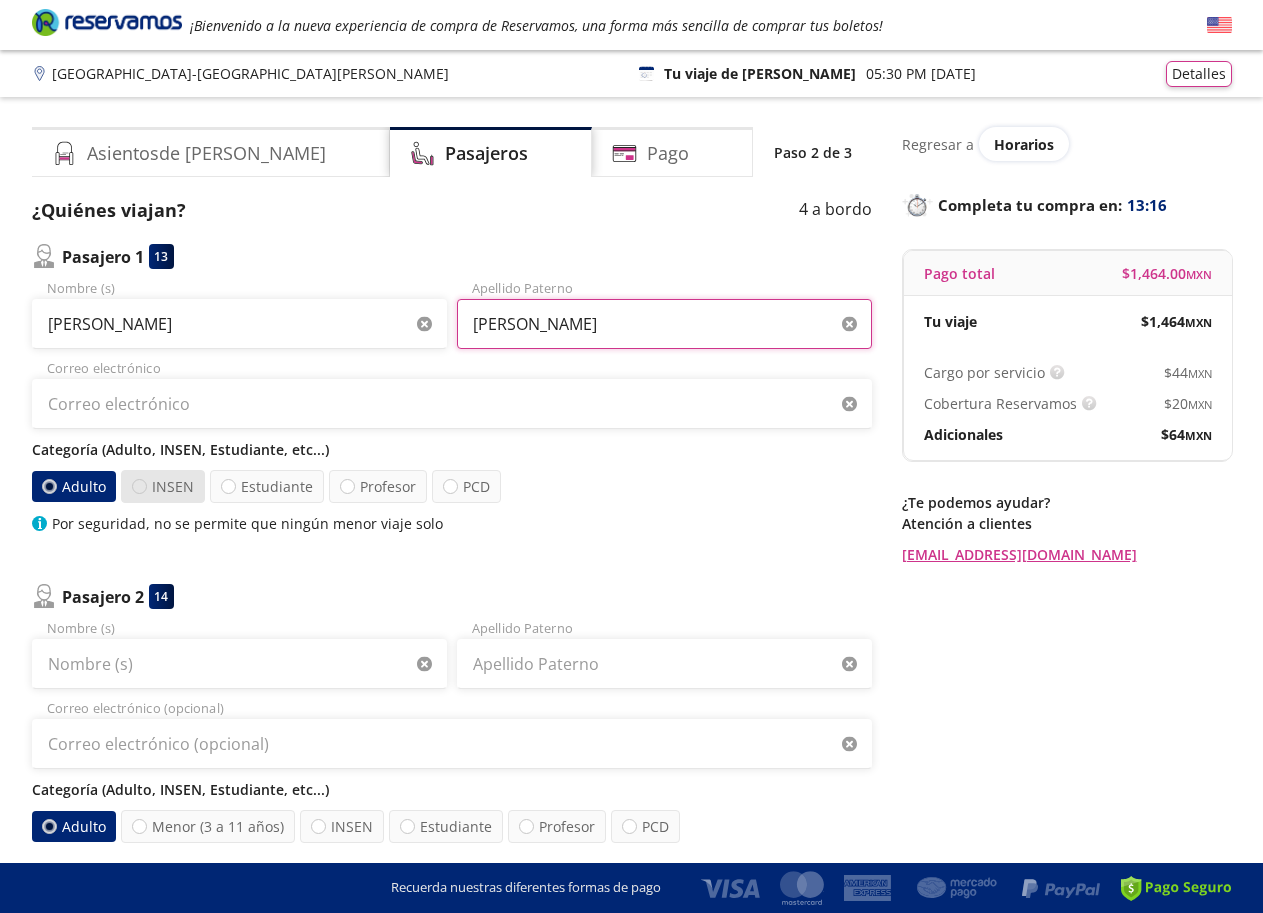 type on "Arellano" 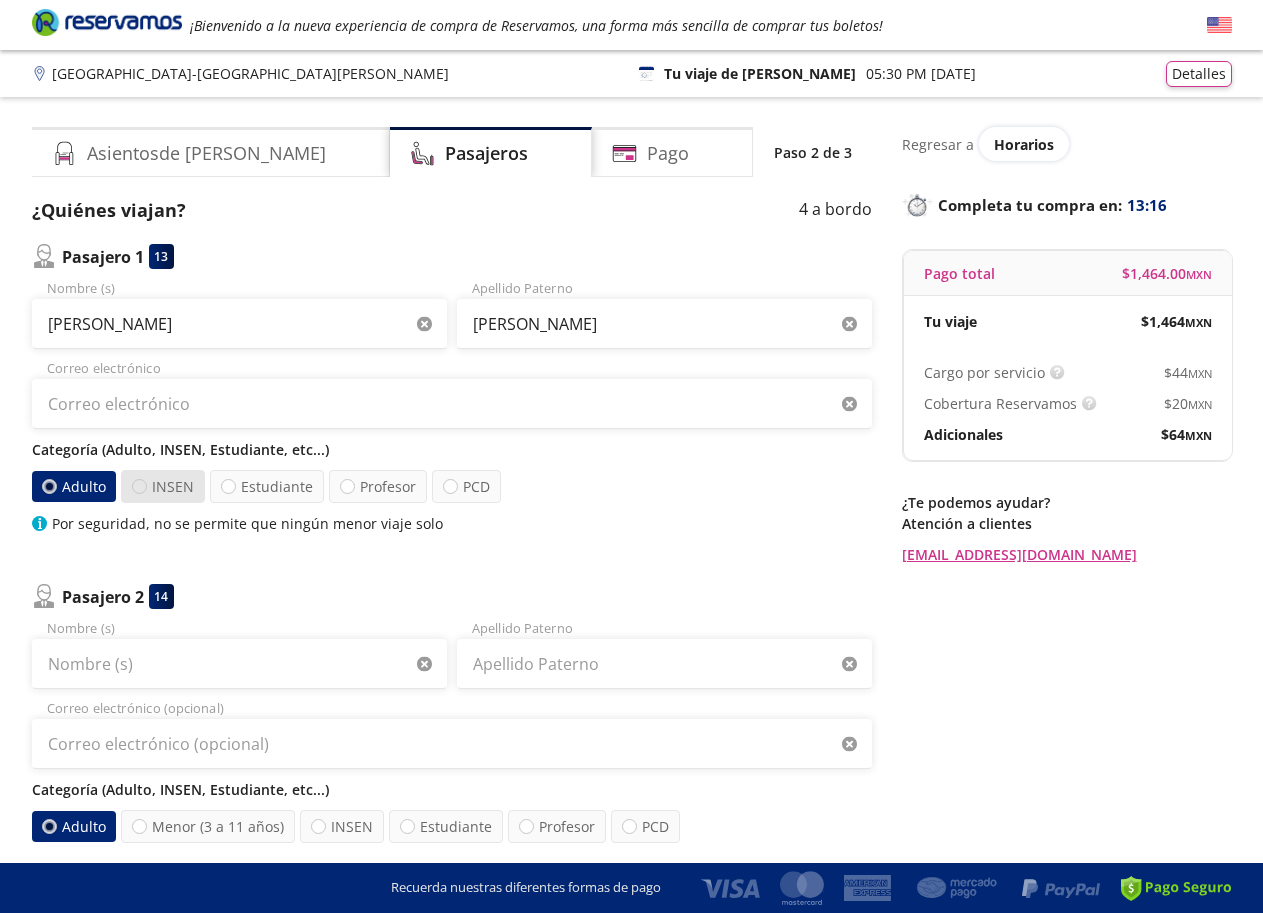 click at bounding box center [139, 486] 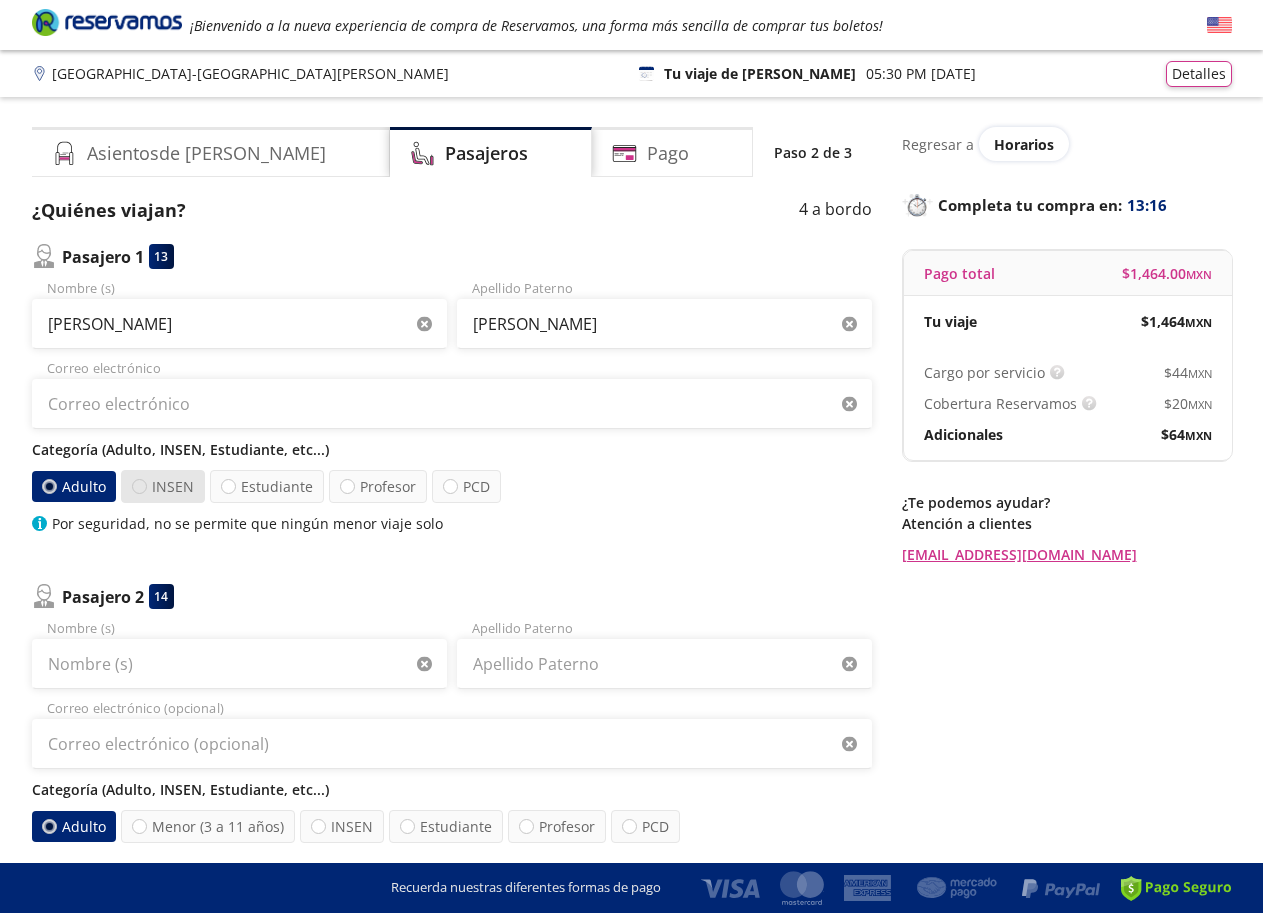 radio on "true" 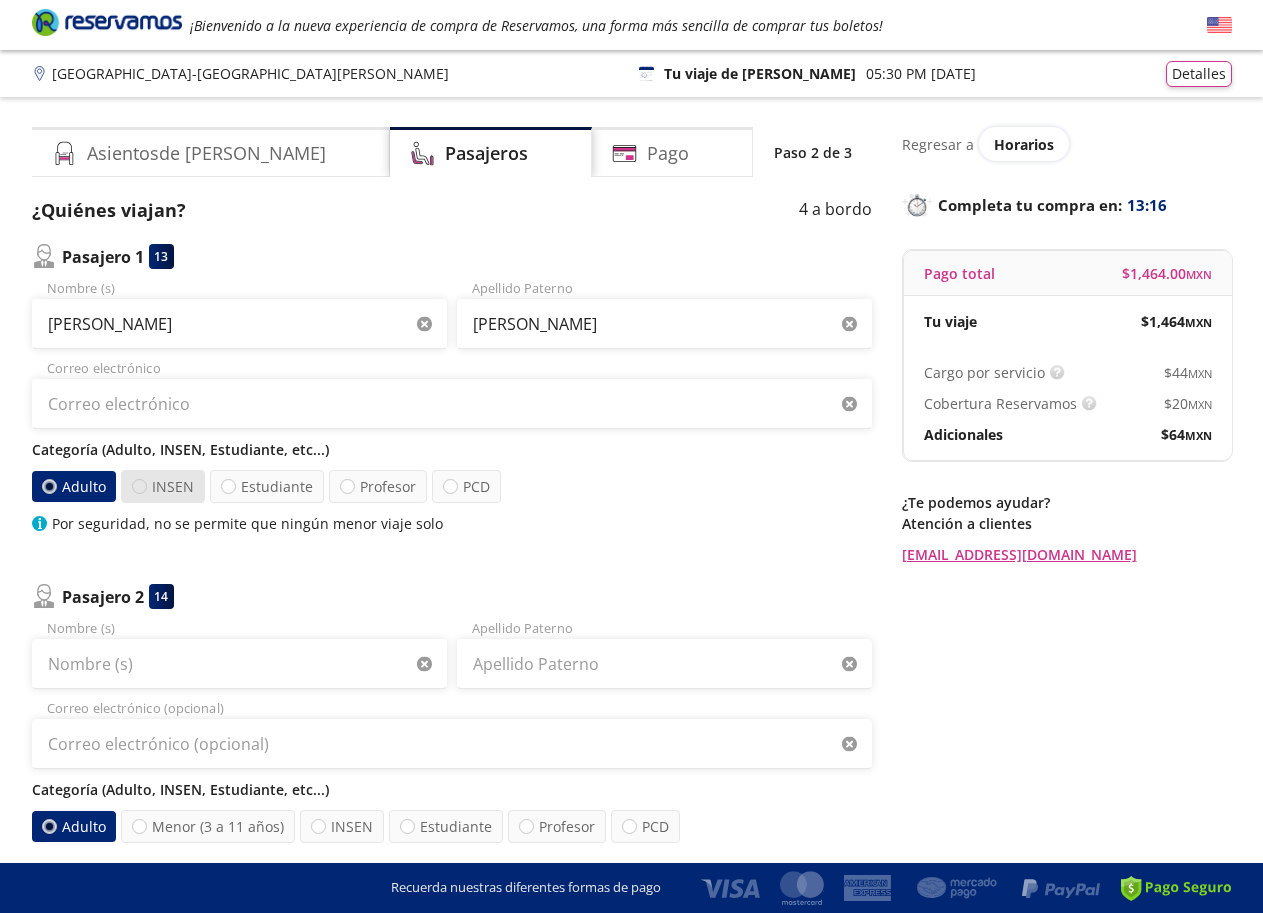 radio on "false" 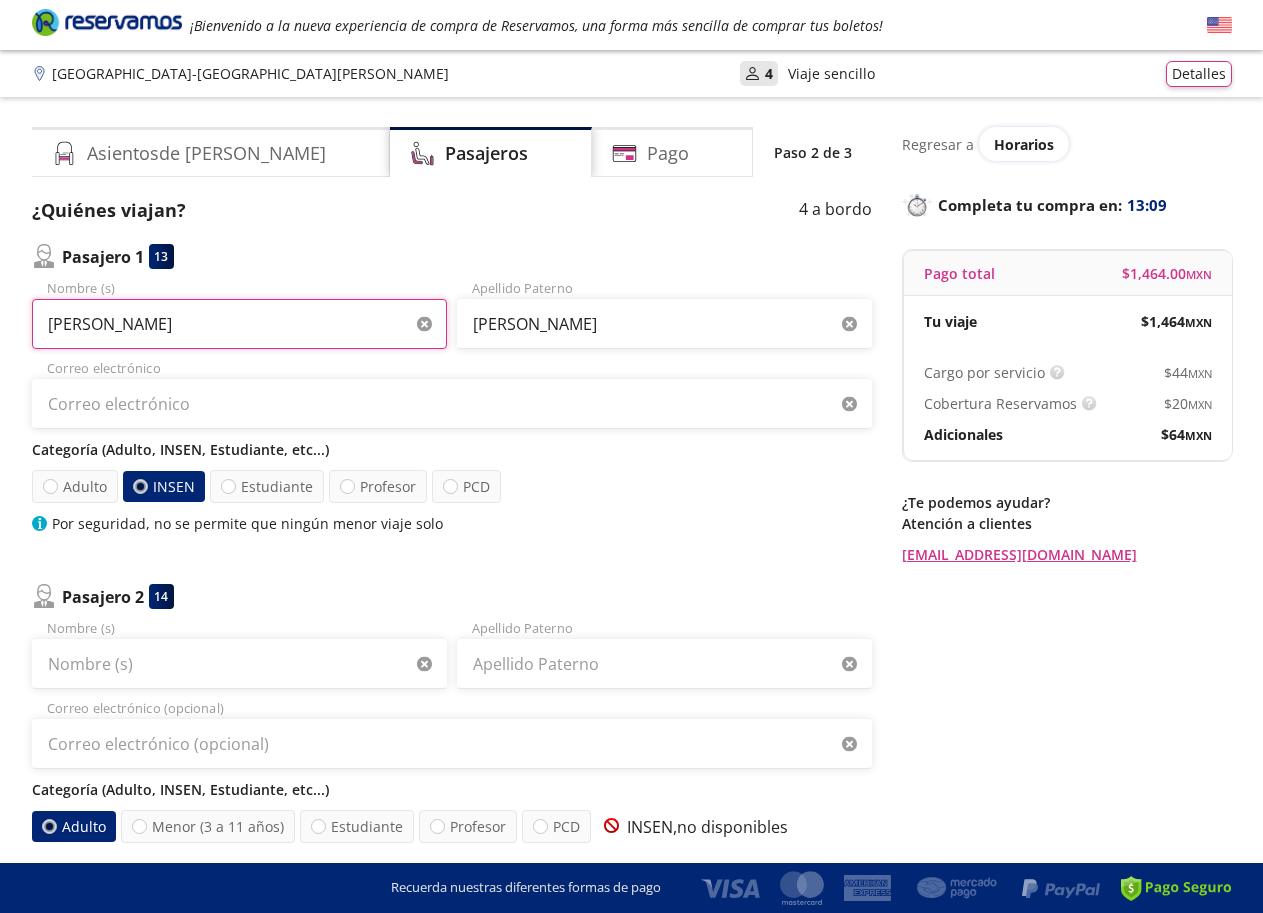 click on "rodolfo" at bounding box center [239, 324] 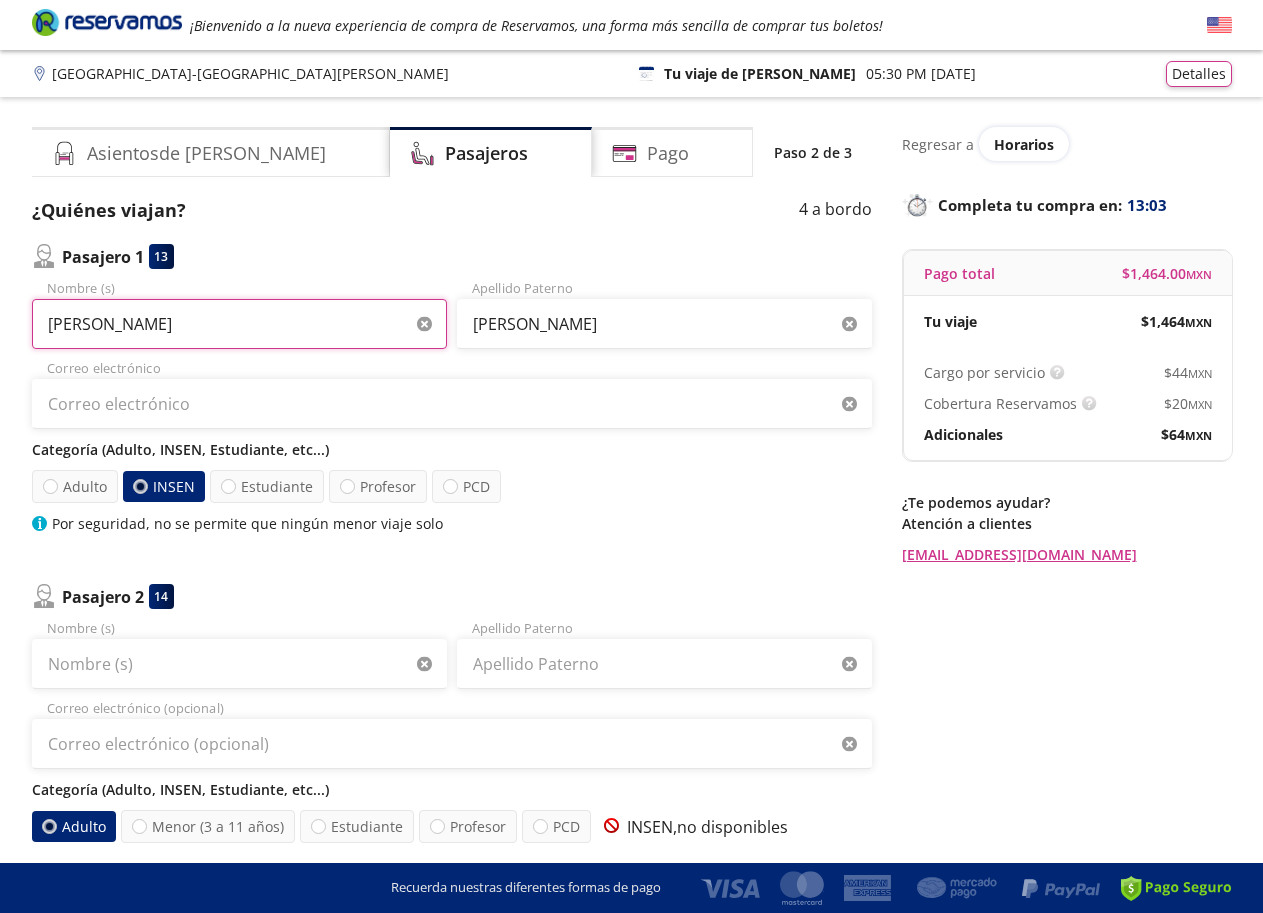 type on "Rodolfo" 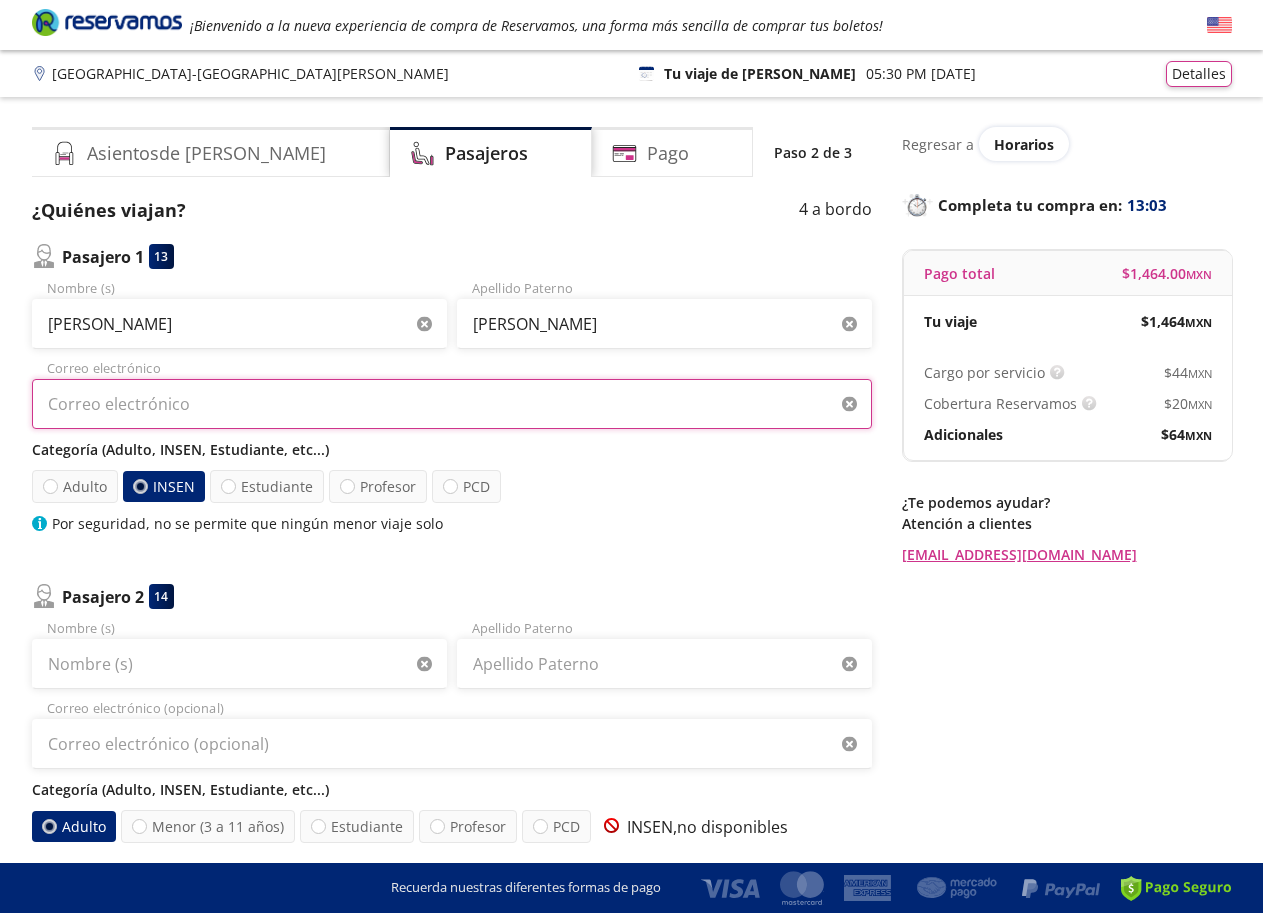 click on "Correo electrónico" at bounding box center (452, 404) 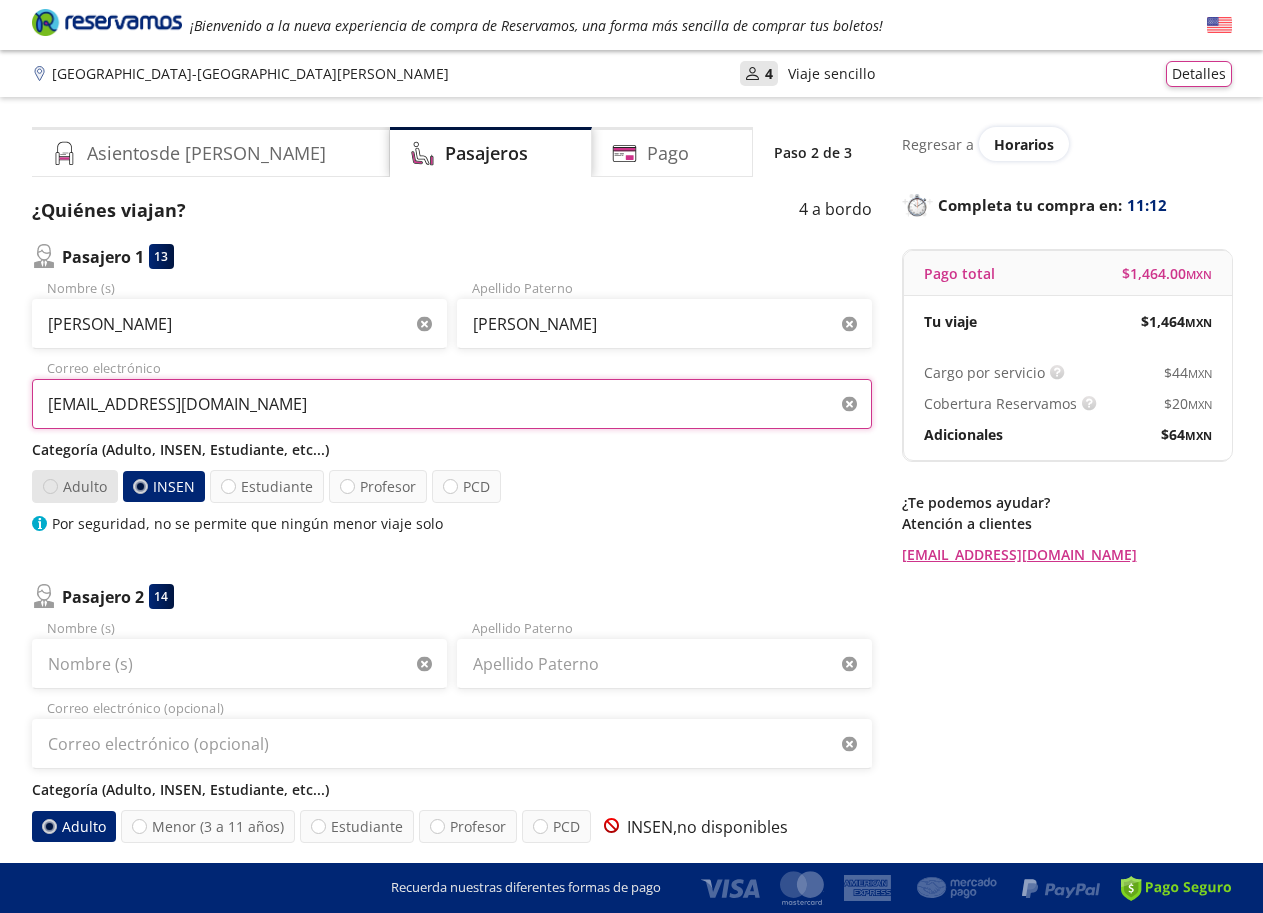 type on "rosaarellano4811@gmail.com" 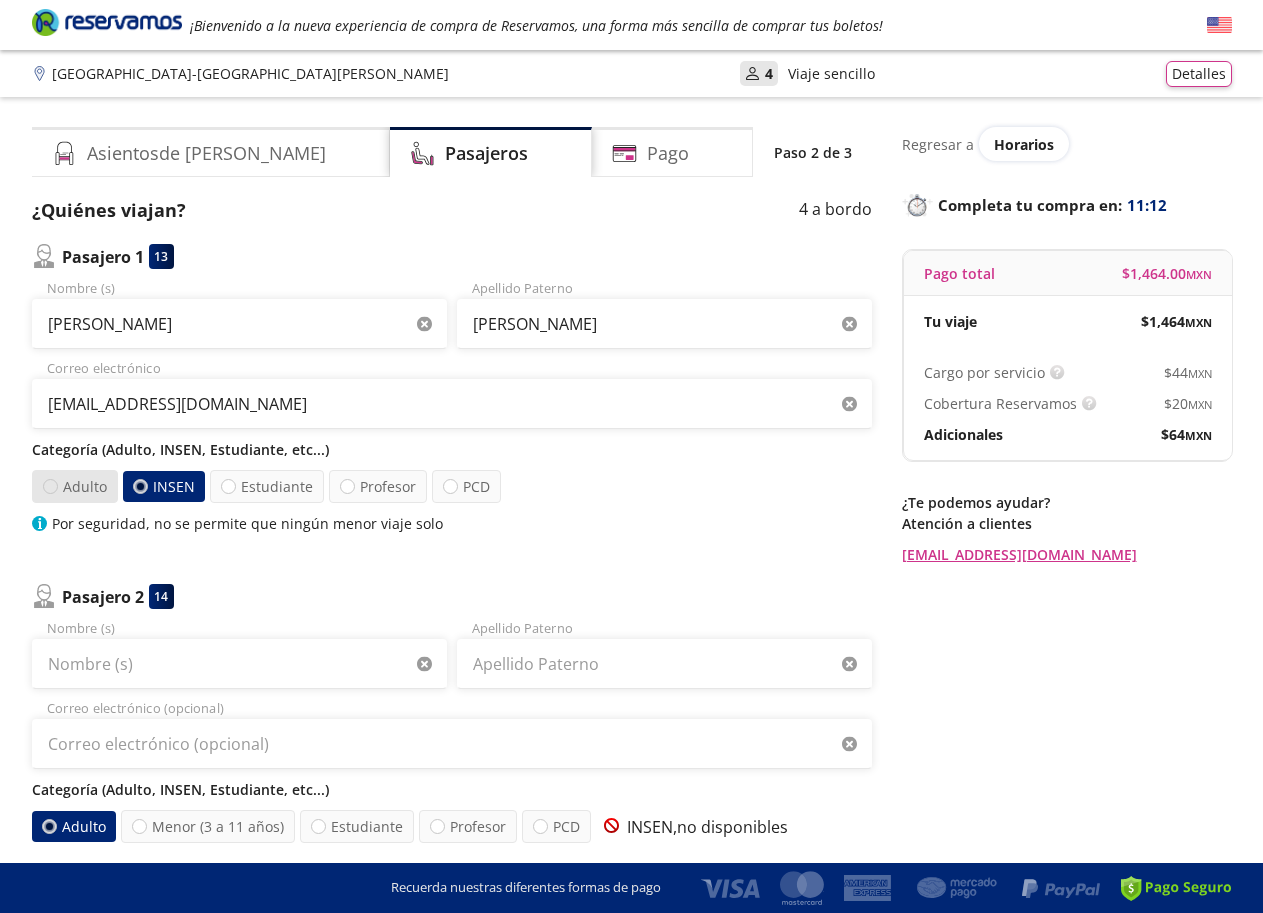 click at bounding box center [50, 486] 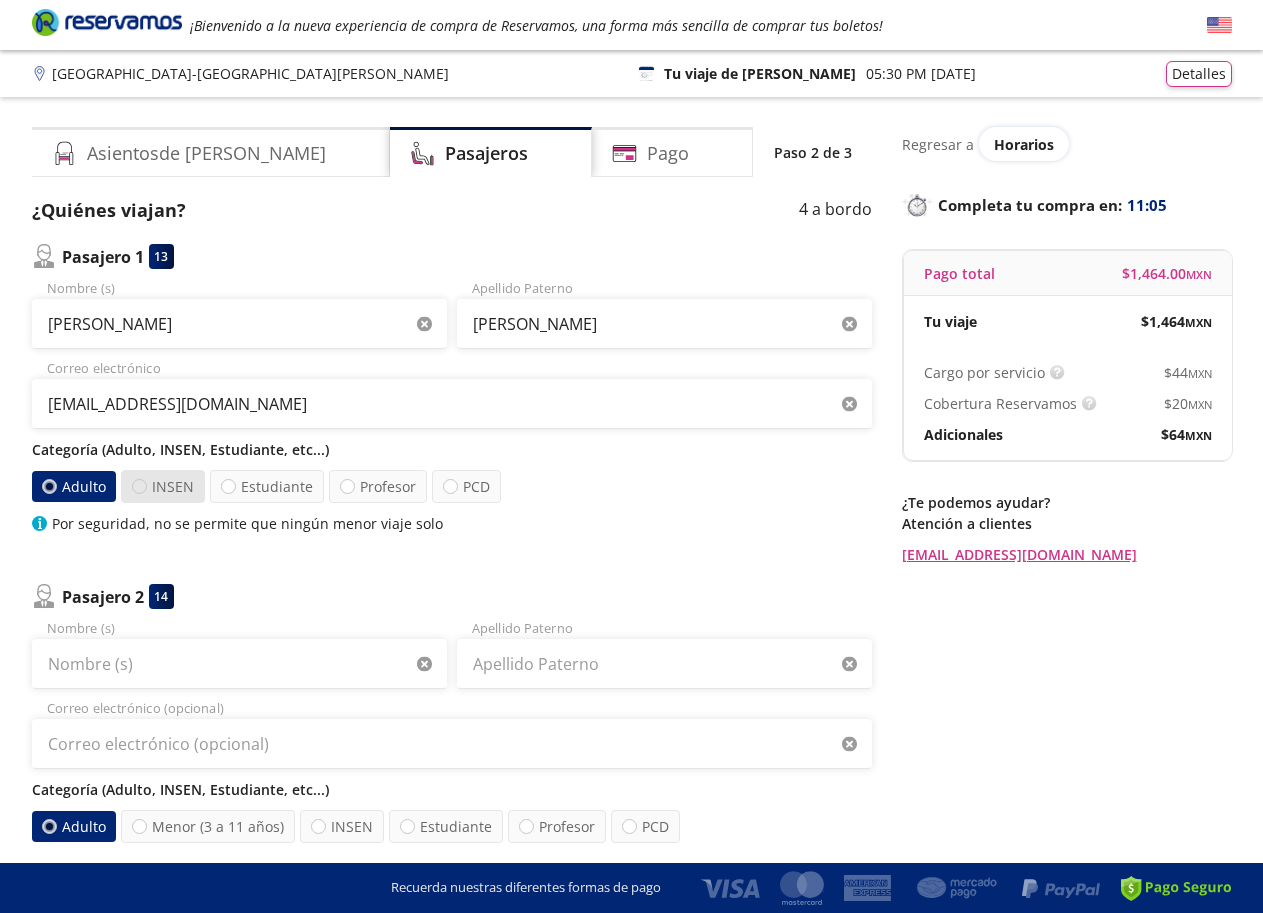 click at bounding box center (139, 486) 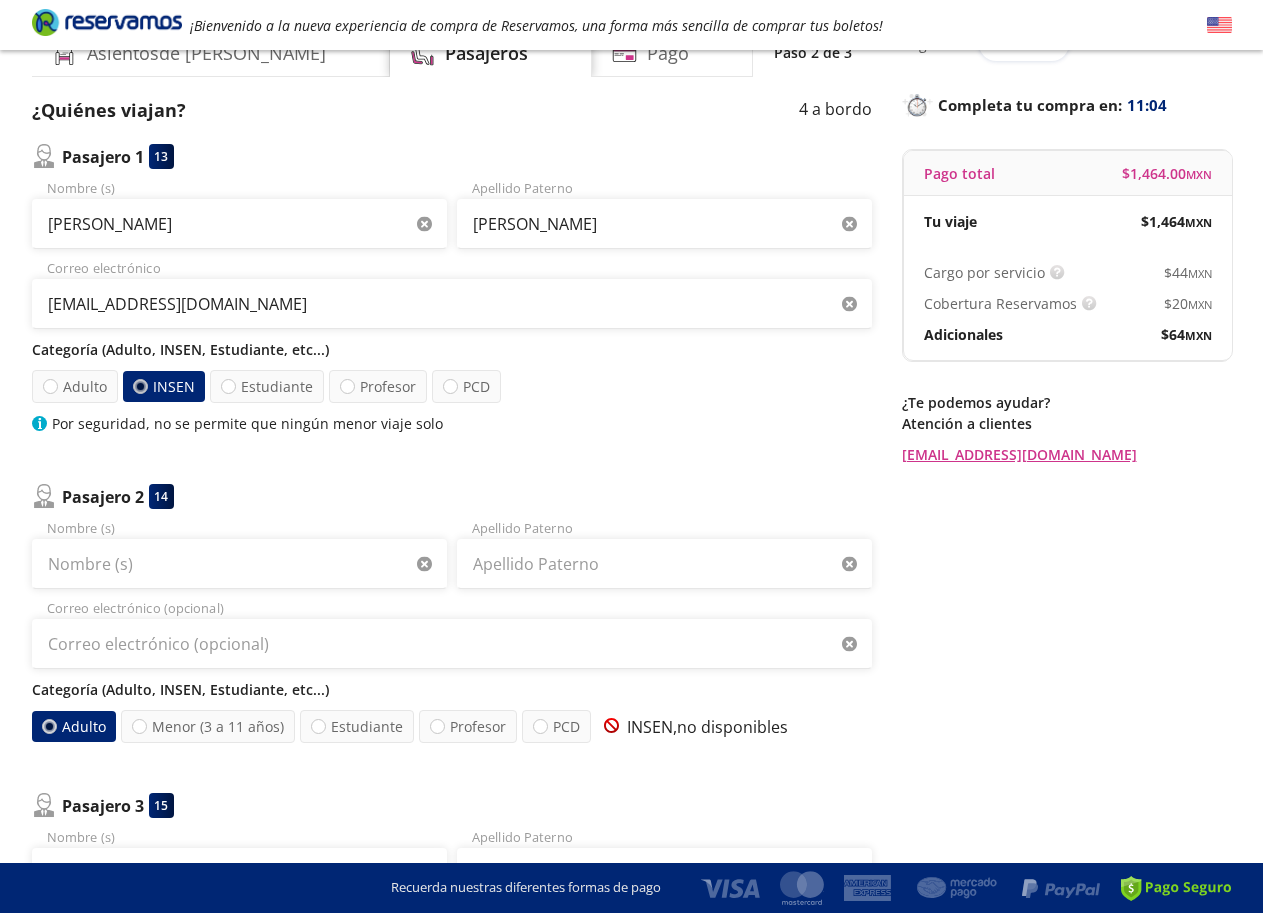 scroll, scrollTop: 200, scrollLeft: 0, axis: vertical 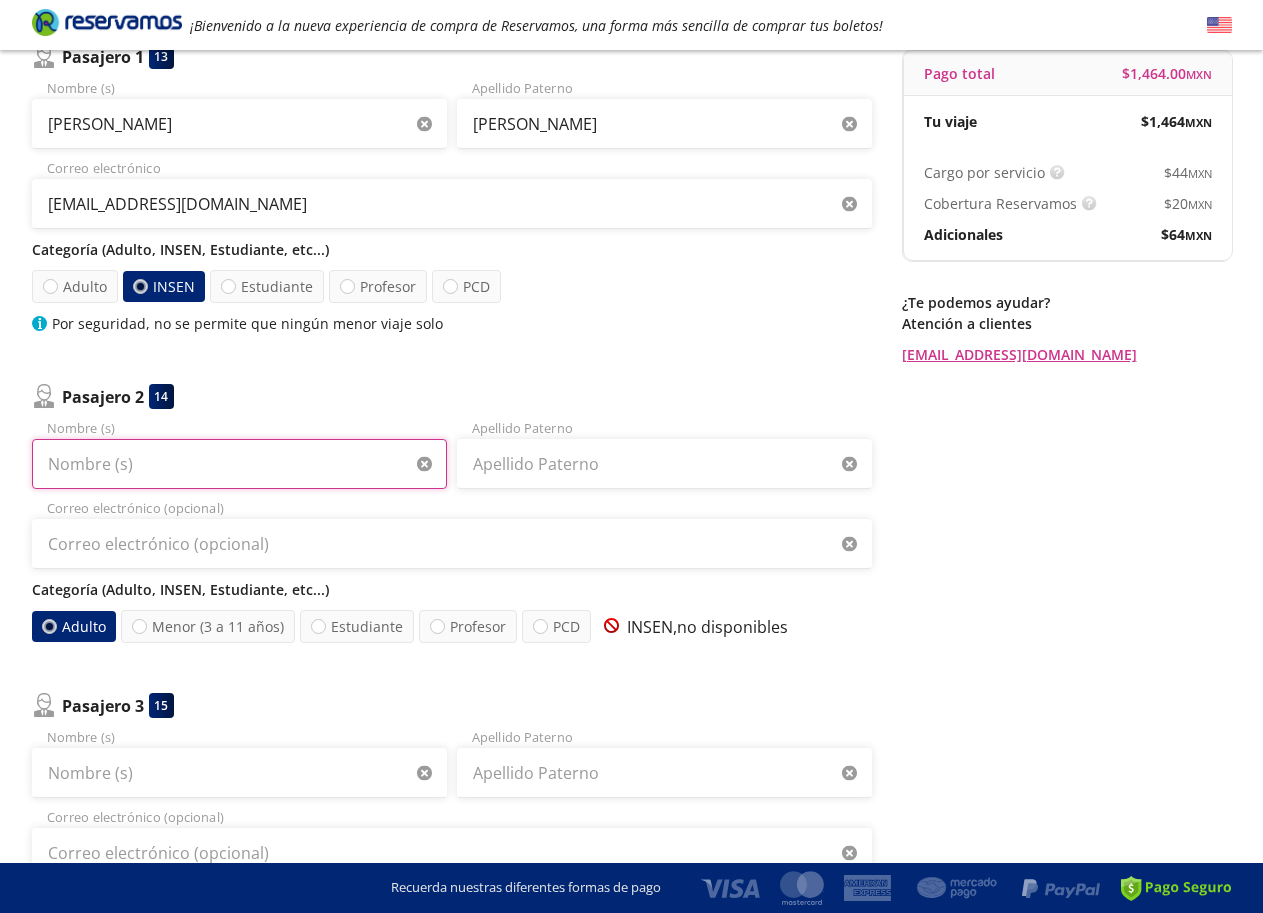 click on "Nombre (s)" at bounding box center (239, 464) 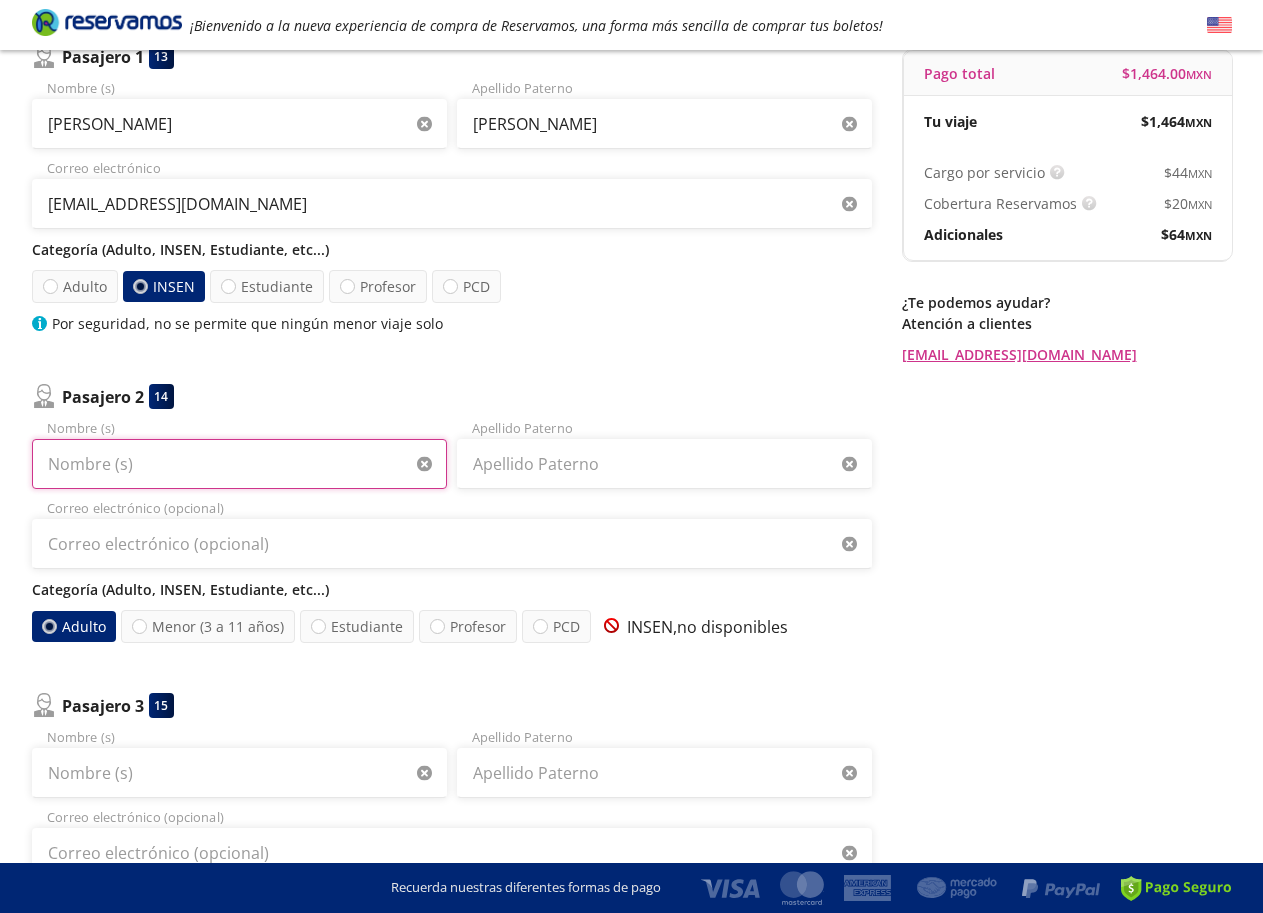 type on "Rosa" 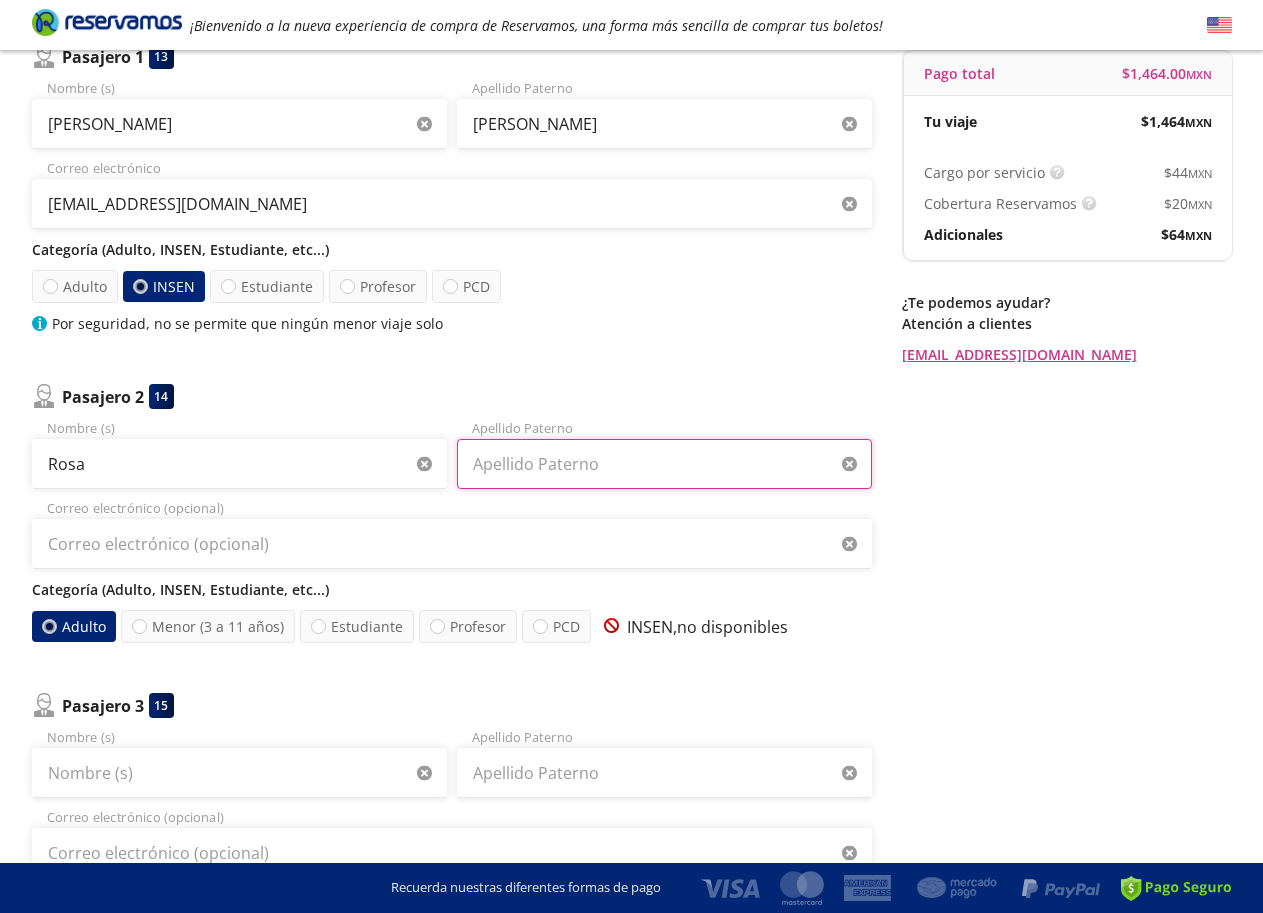 click on "Apellido Paterno" at bounding box center [664, 464] 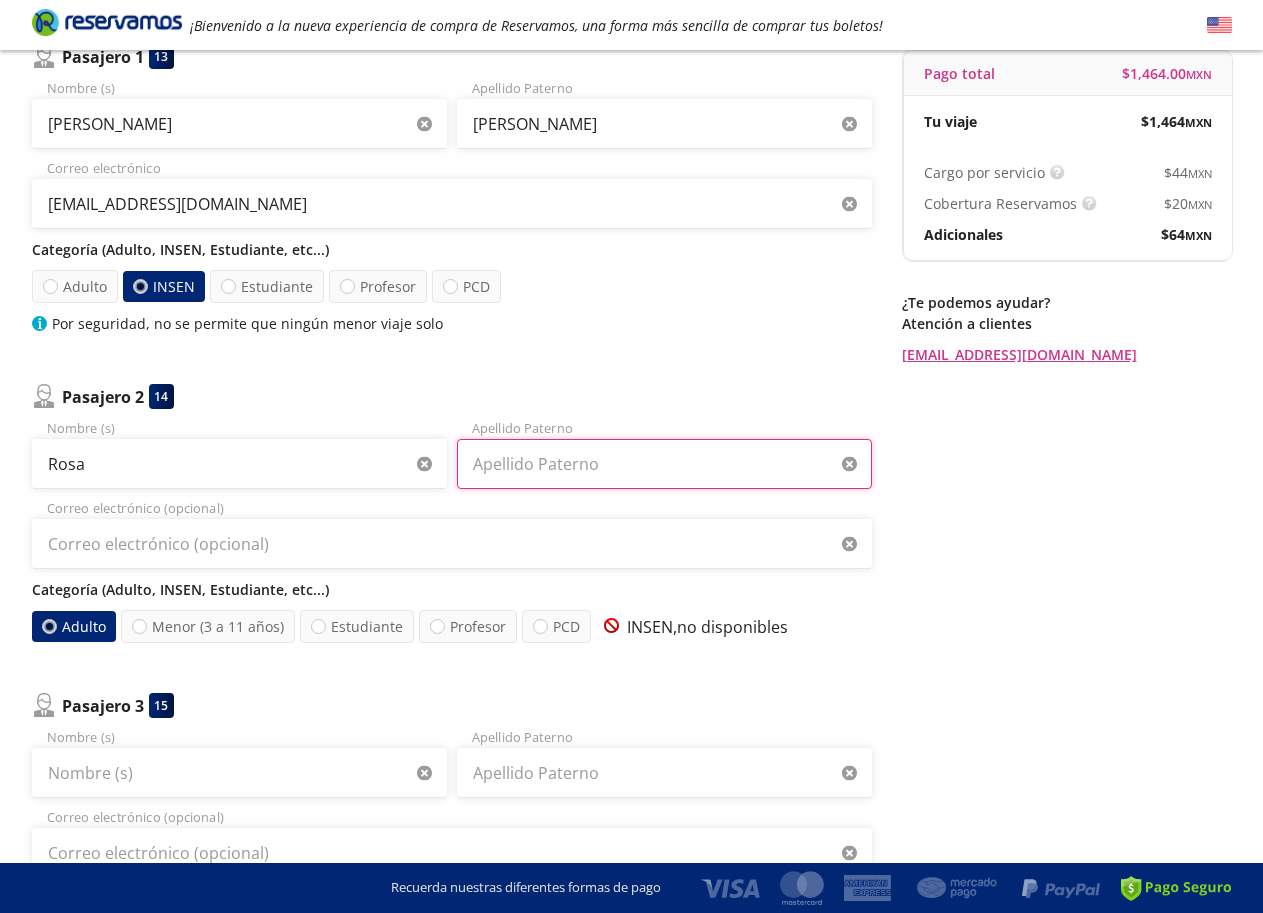 type on "Arellano" 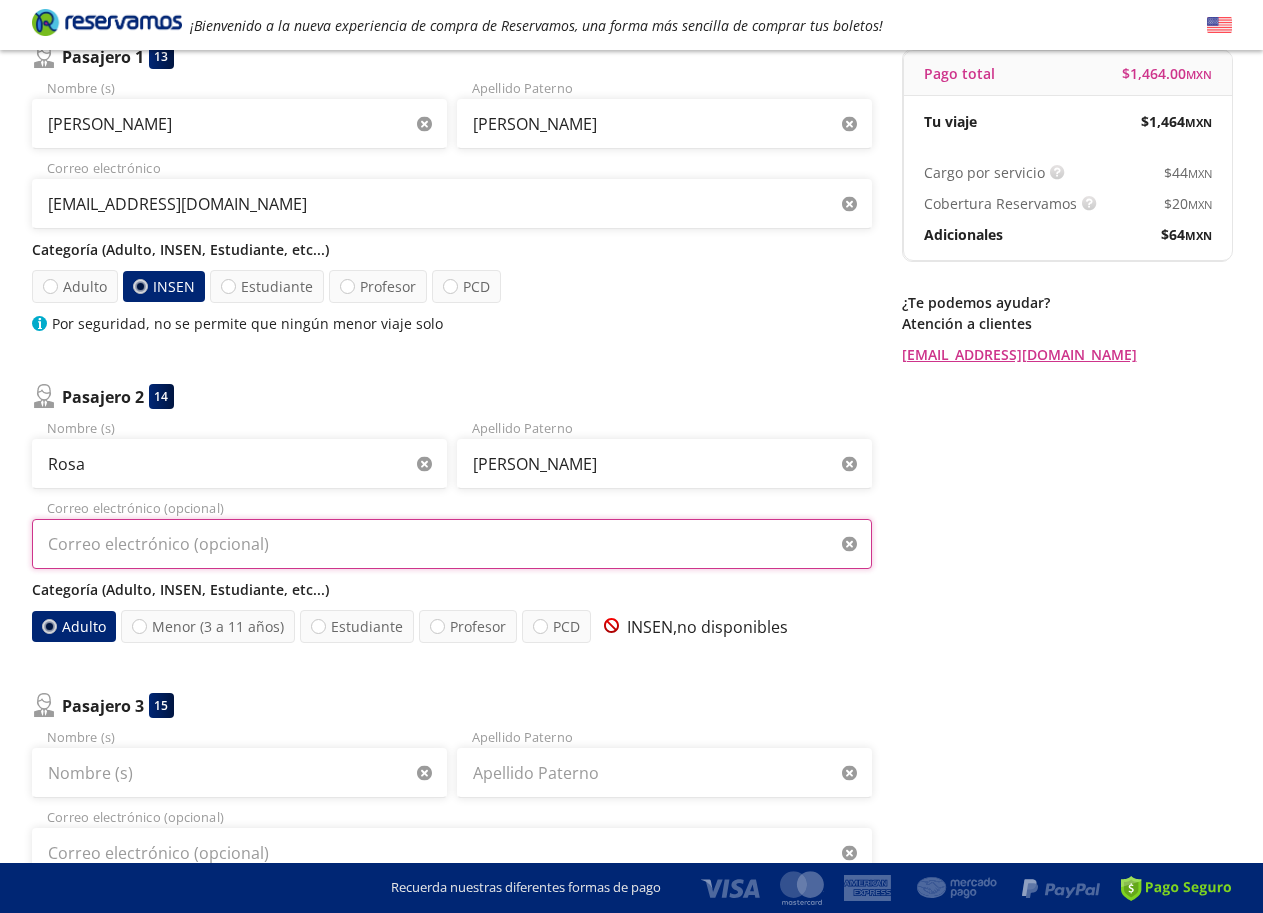 click on "Correo electrónico (opcional)" at bounding box center [452, 544] 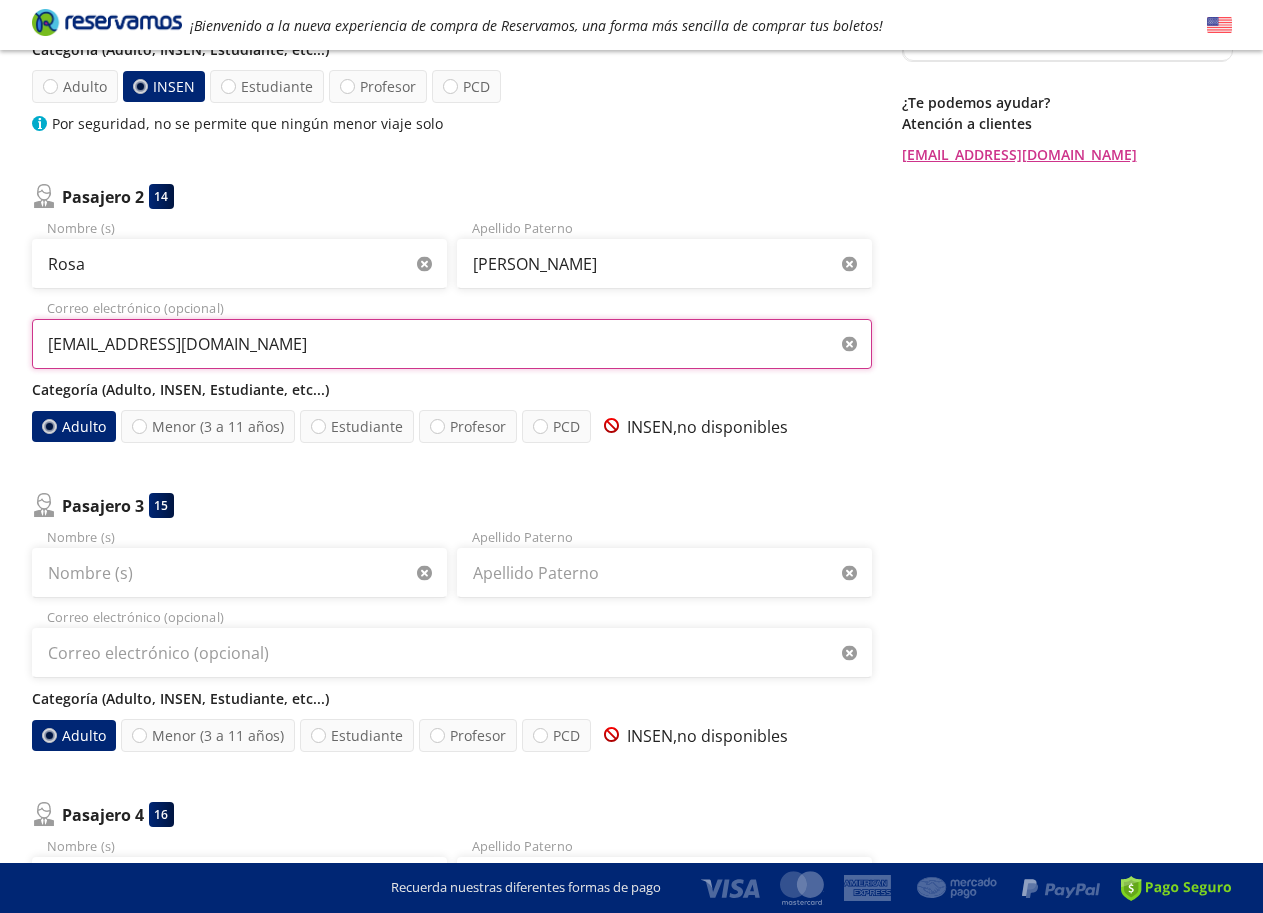 scroll, scrollTop: 500, scrollLeft: 0, axis: vertical 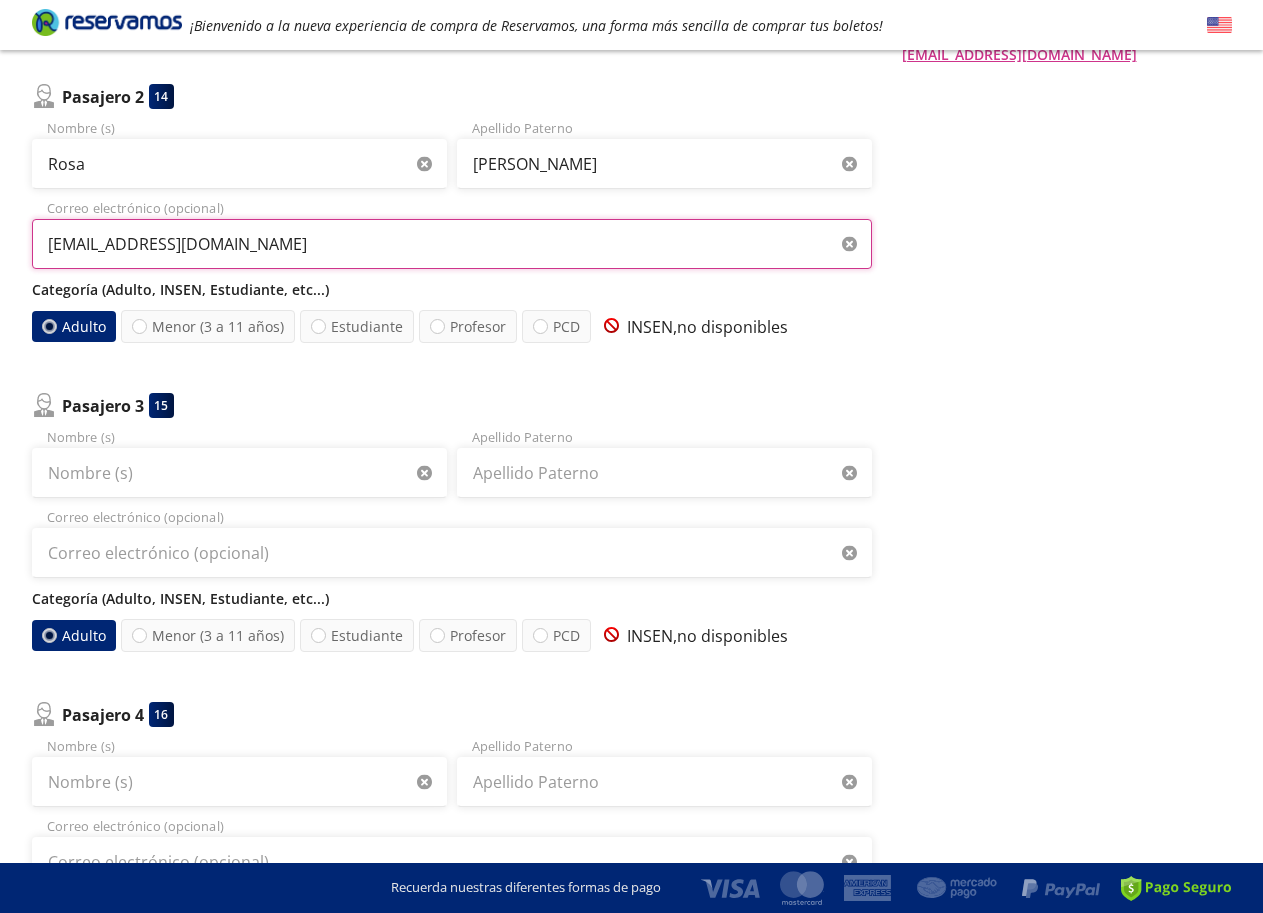 type on "rosaarellano4811@mail.com" 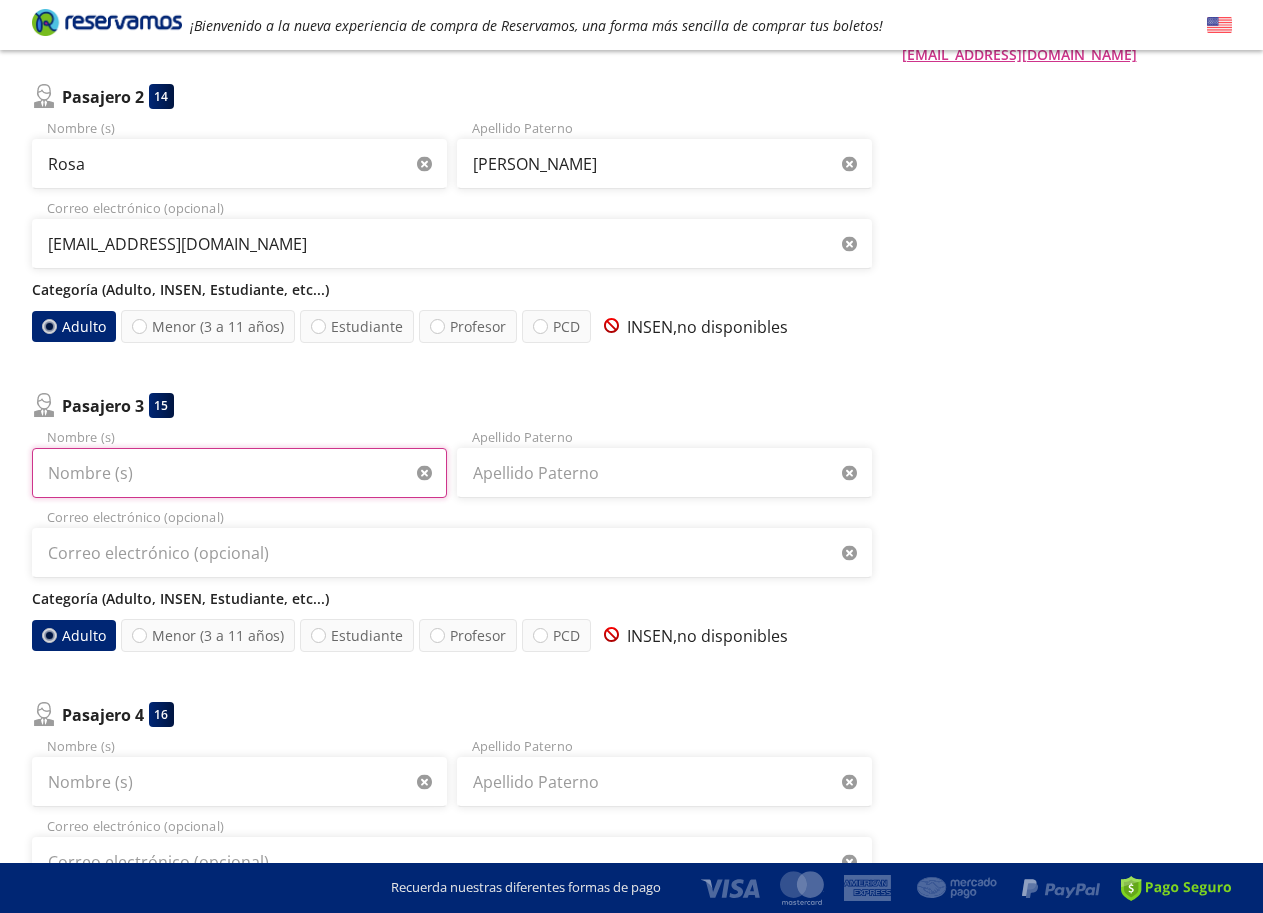 click on "Nombre (s)" at bounding box center [239, 473] 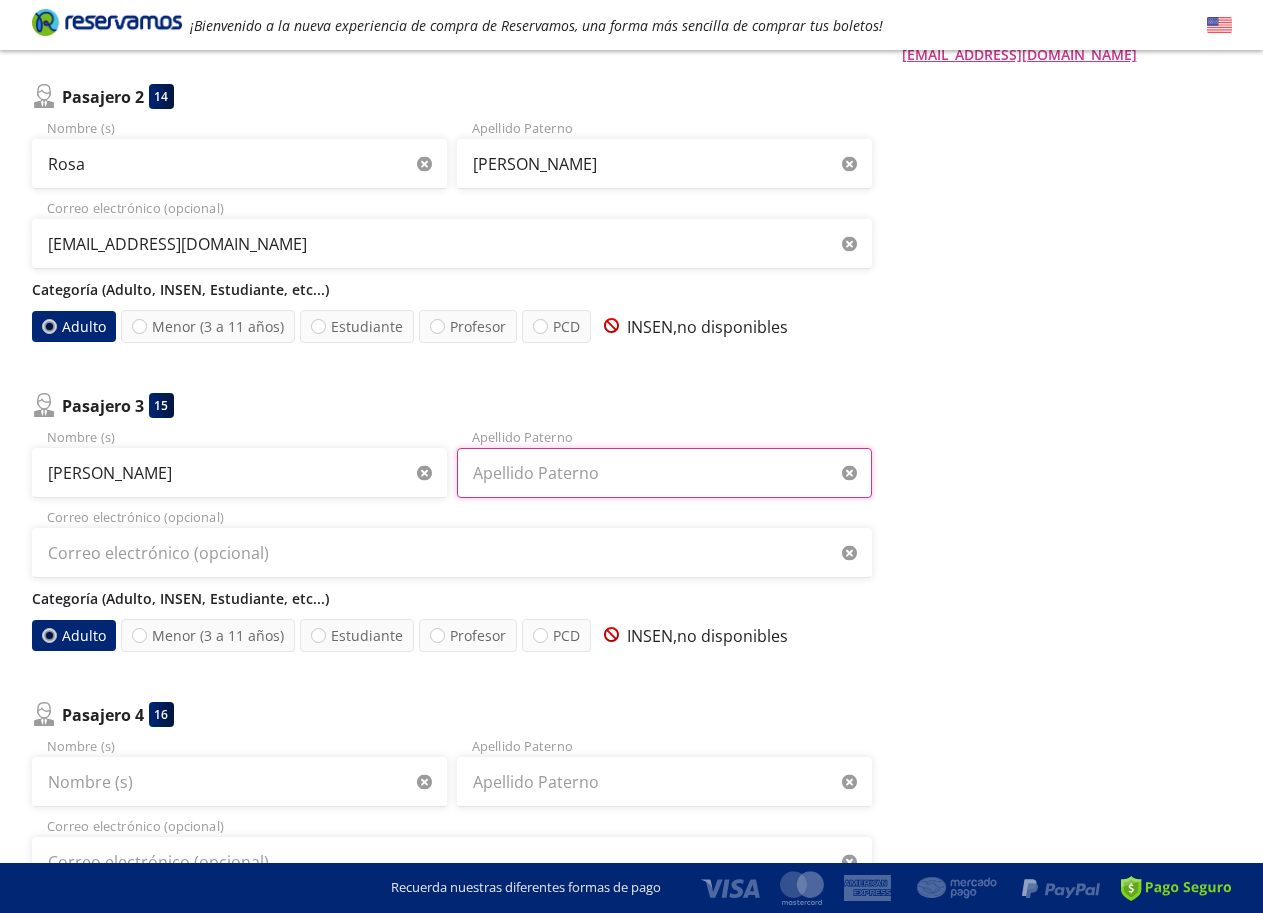 click on "Apellido Paterno" at bounding box center [664, 473] 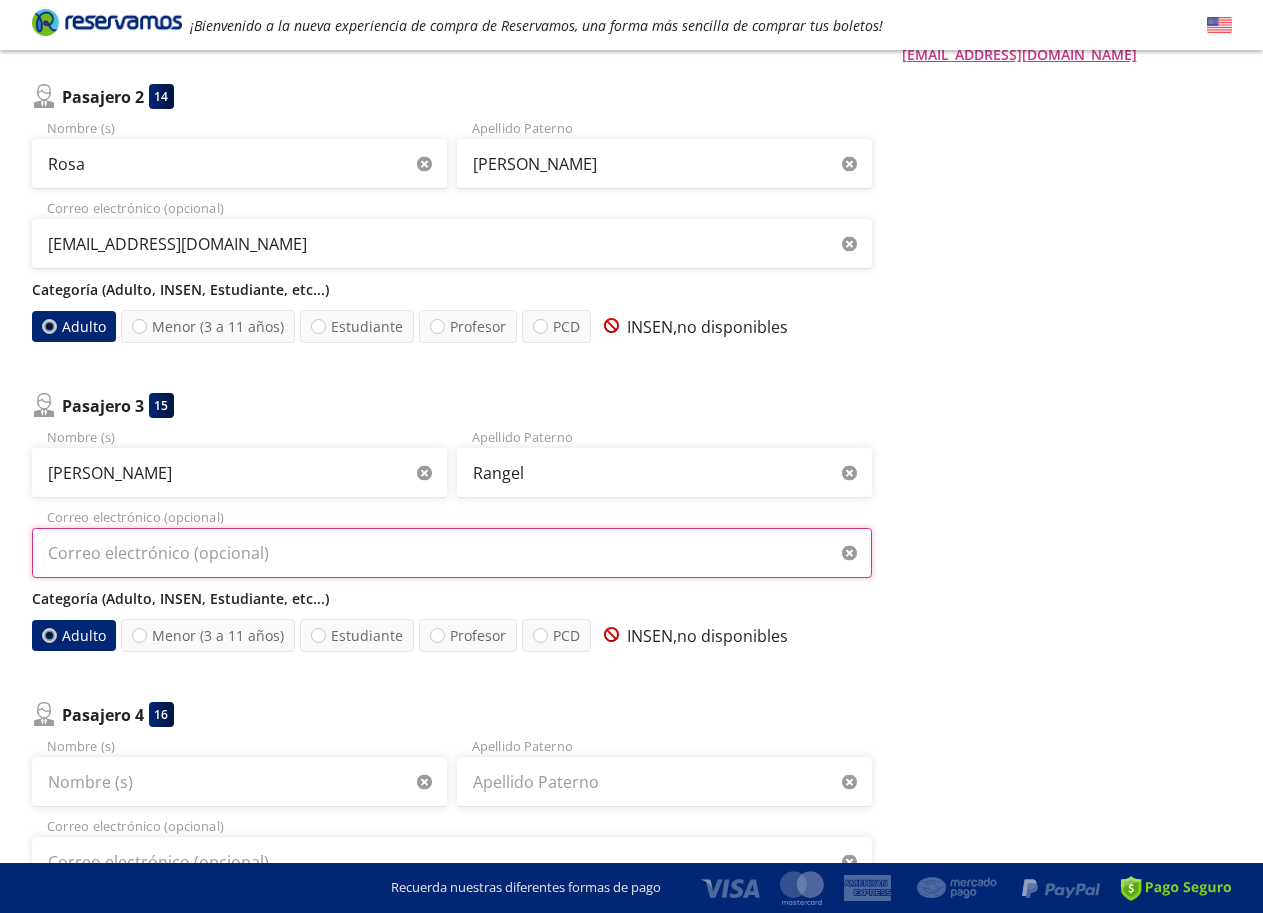click on "Correo electrónico (opcional)" at bounding box center [452, 553] 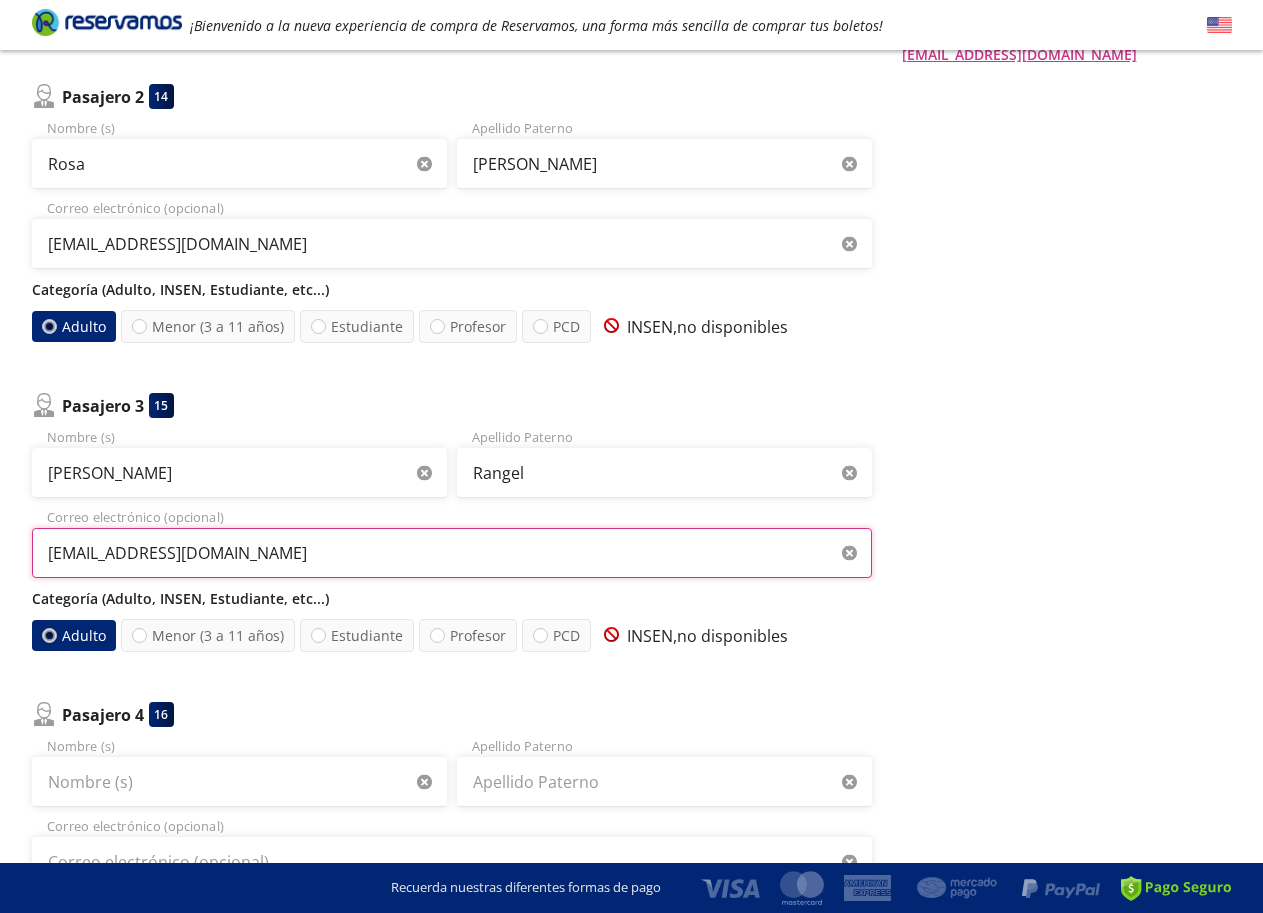 type on "rosaarellano4811@gmail.com" 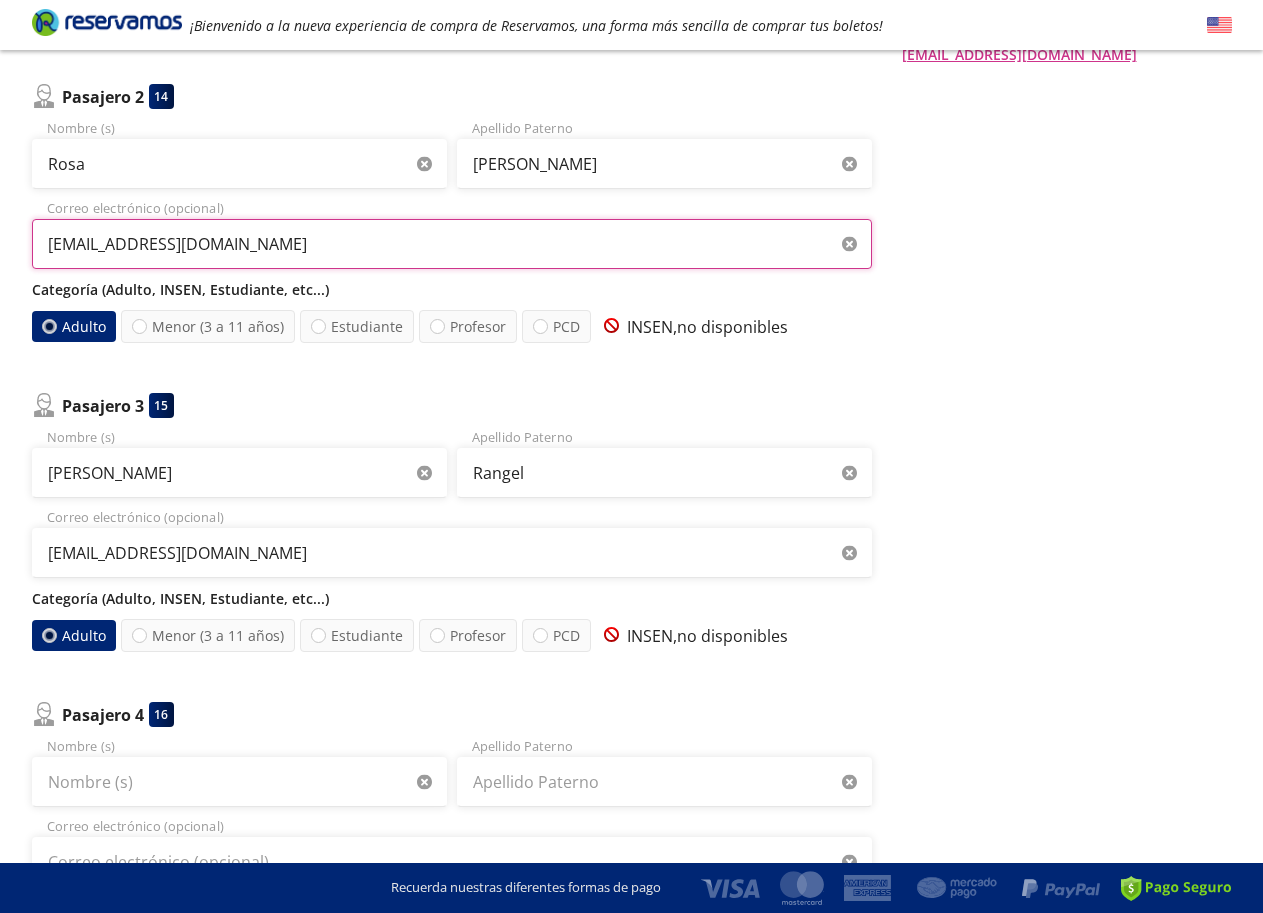 click on "rosaarellano4811@mail.com" at bounding box center [452, 244] 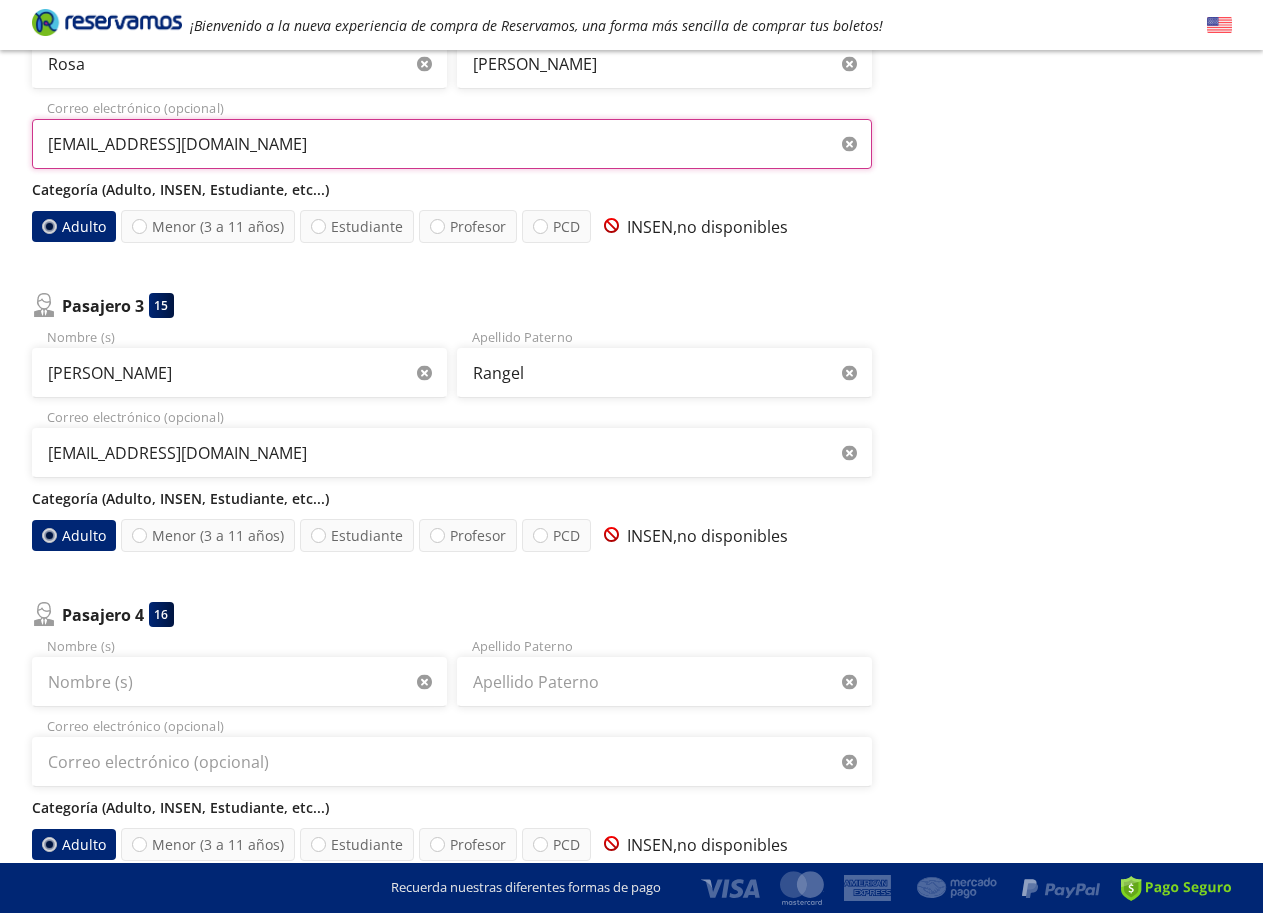 scroll, scrollTop: 700, scrollLeft: 0, axis: vertical 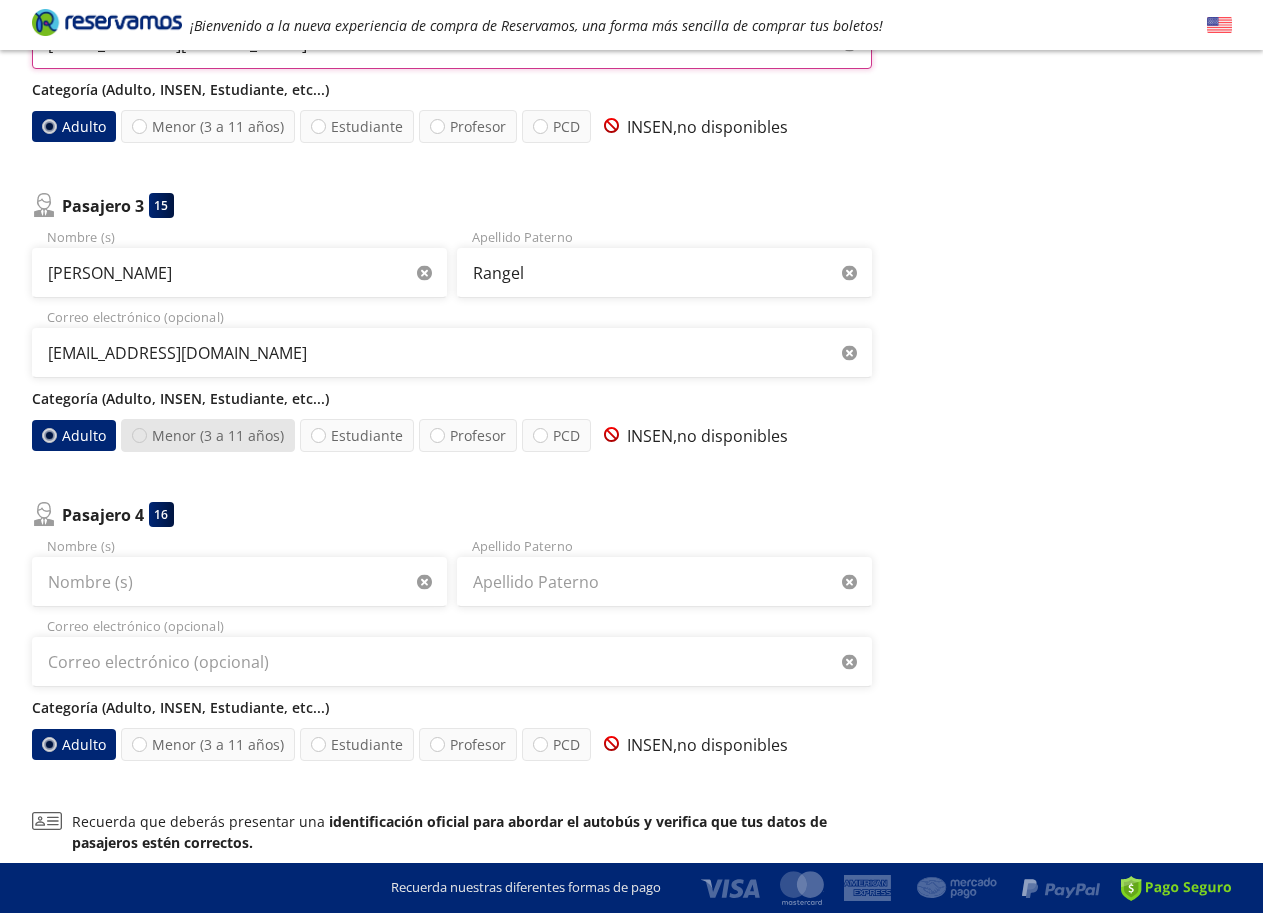 type on "rosaarellano4811@gmail.com" 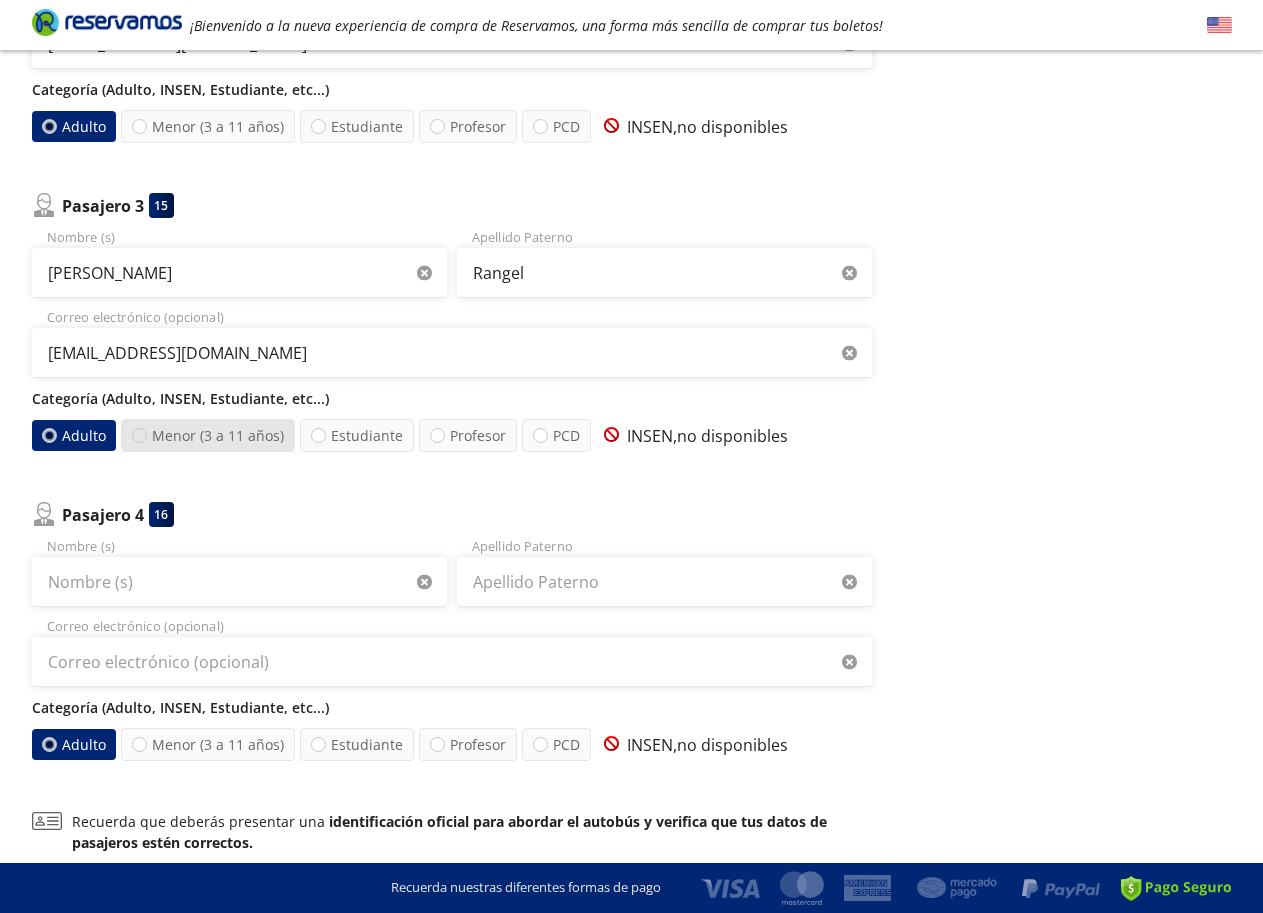 click at bounding box center [139, 435] 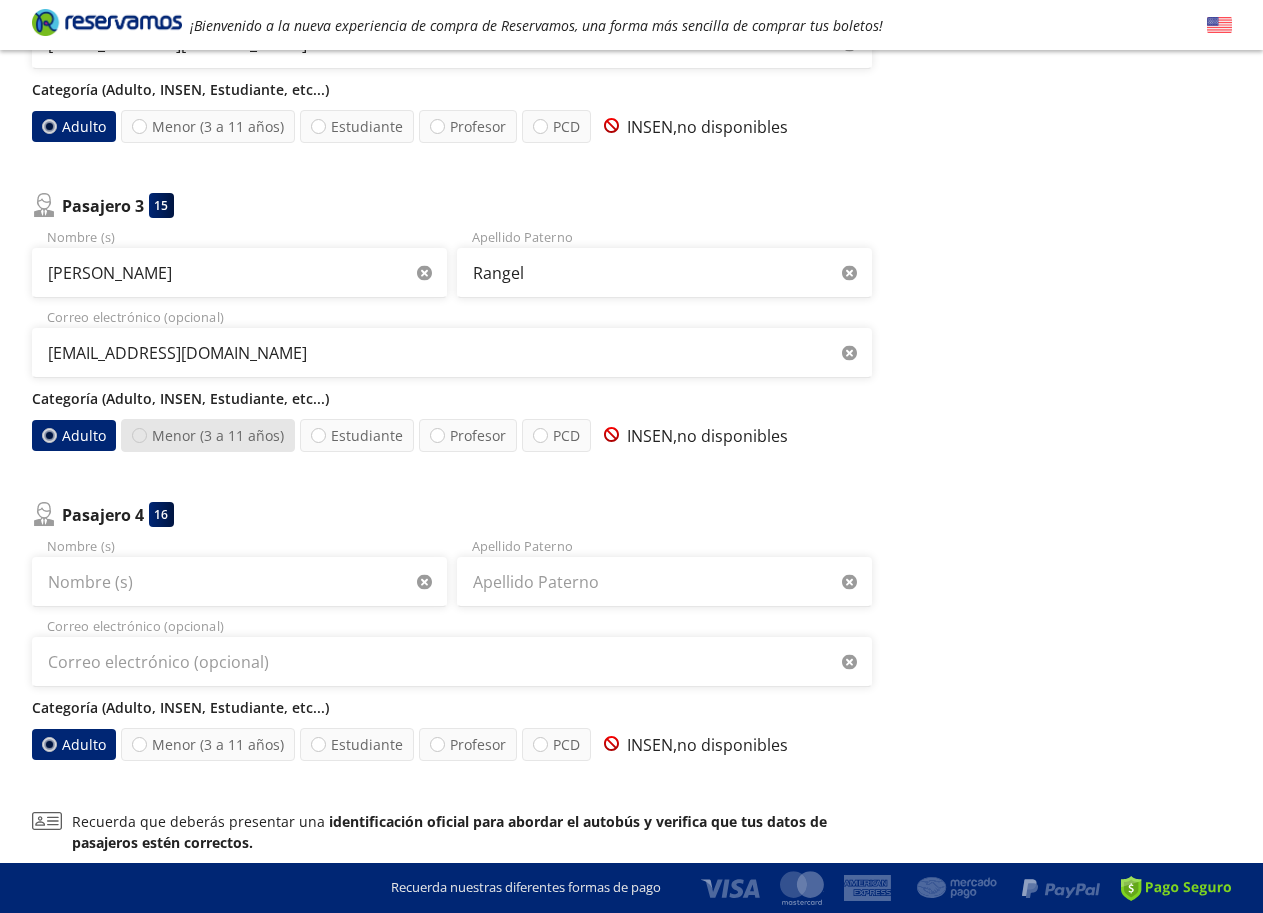 click on "Menor (3 a 11 años)" at bounding box center (139, 435) 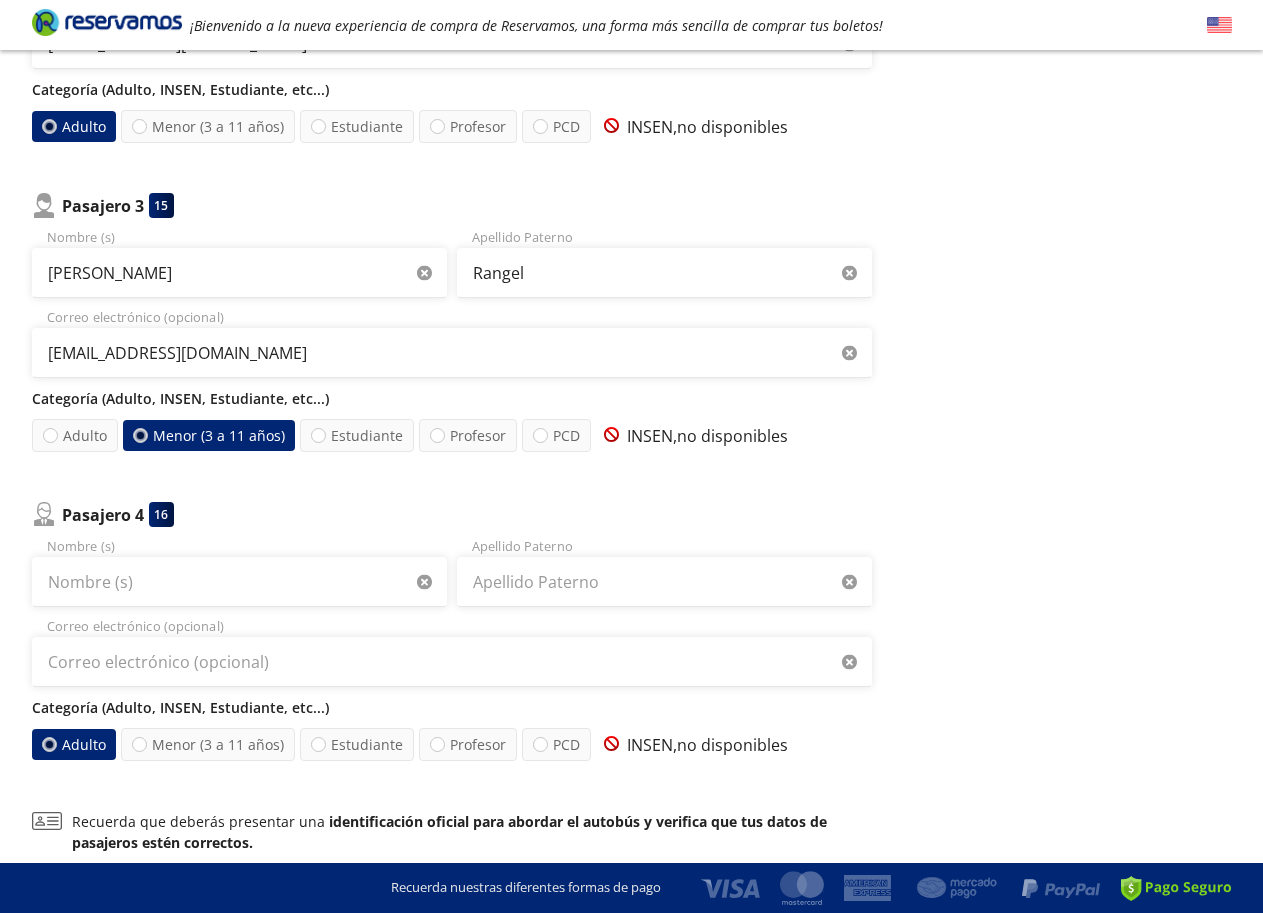 scroll, scrollTop: 800, scrollLeft: 0, axis: vertical 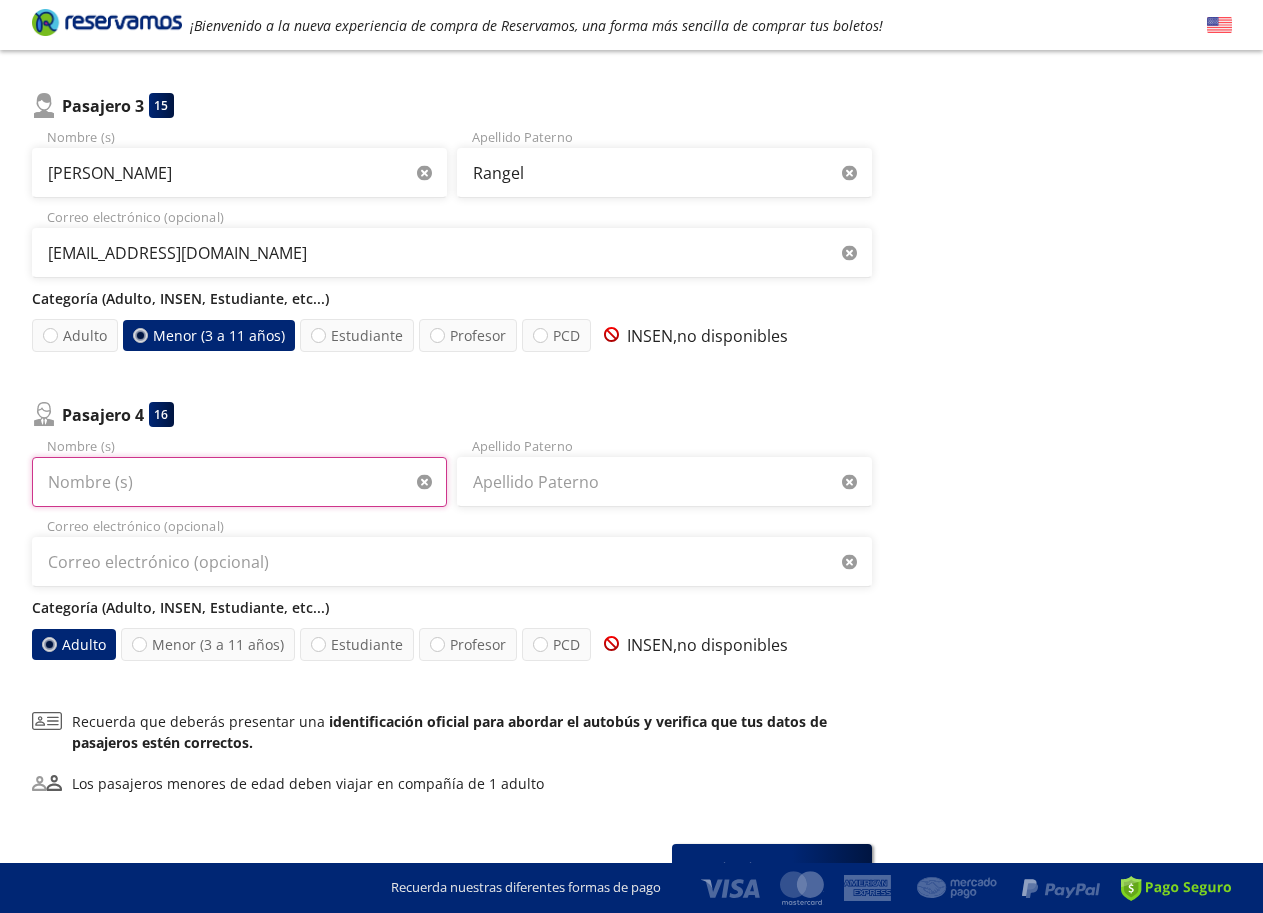 click on "Nombre (s)" at bounding box center [239, 482] 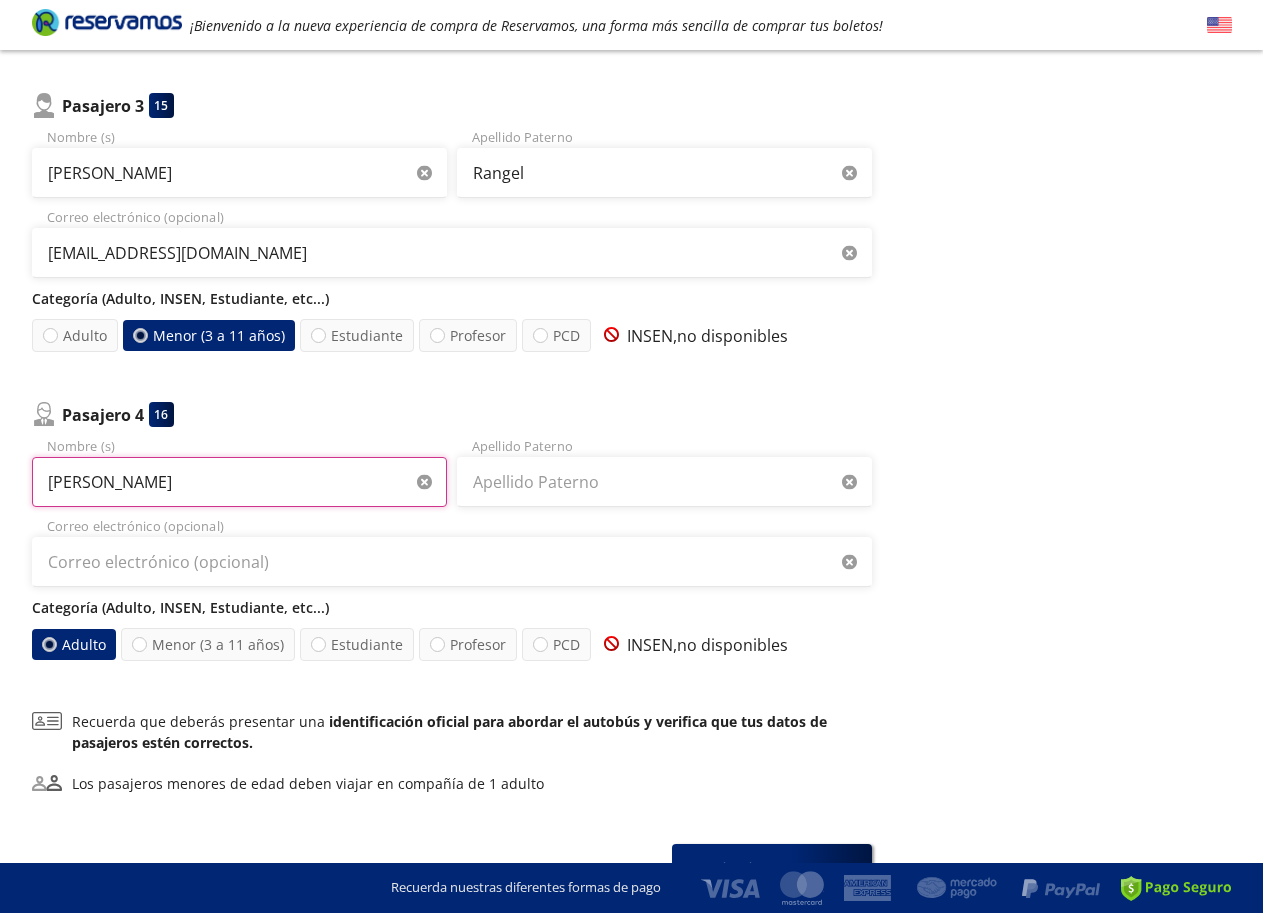 type on "Ricardo" 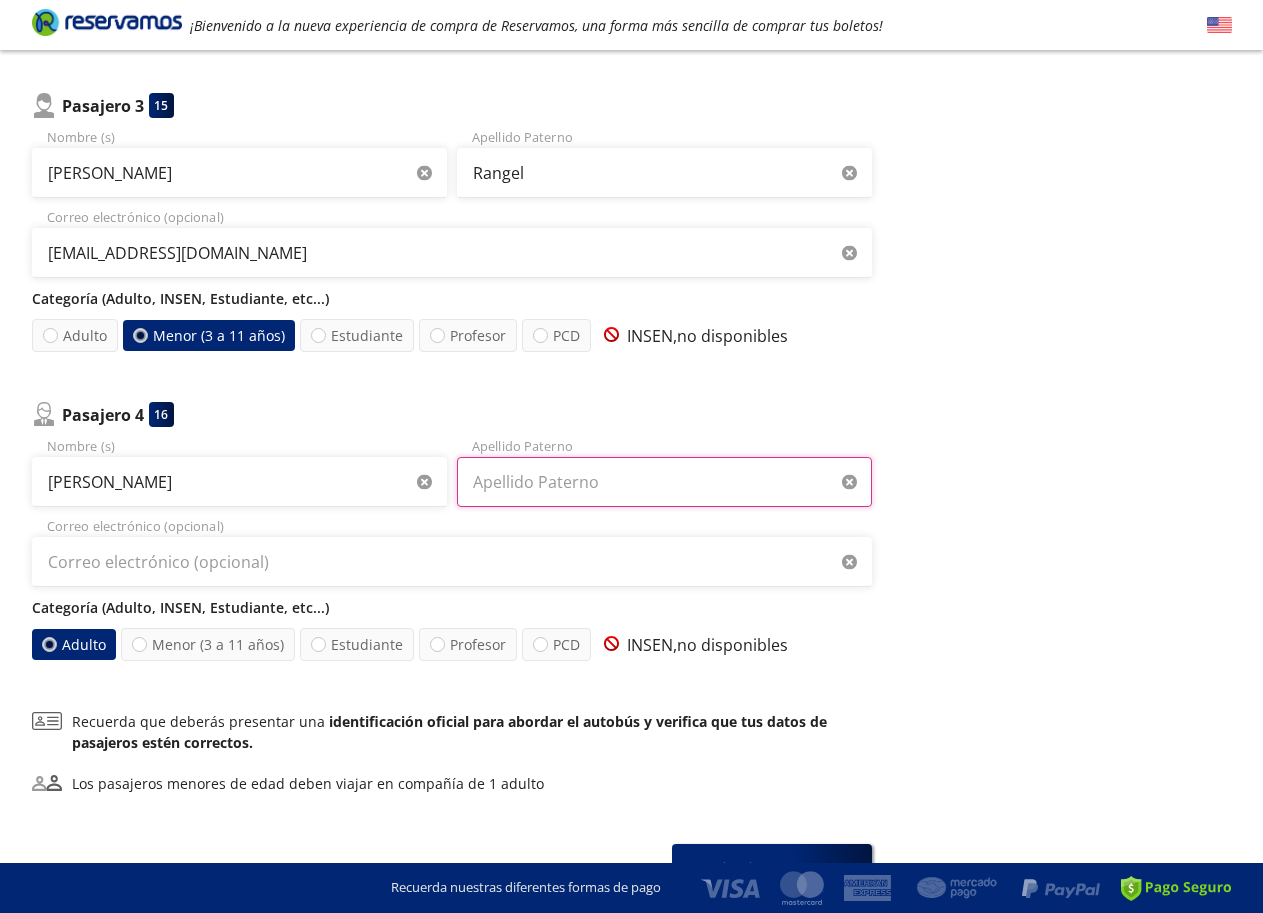 click on "Apellido Paterno" at bounding box center (664, 482) 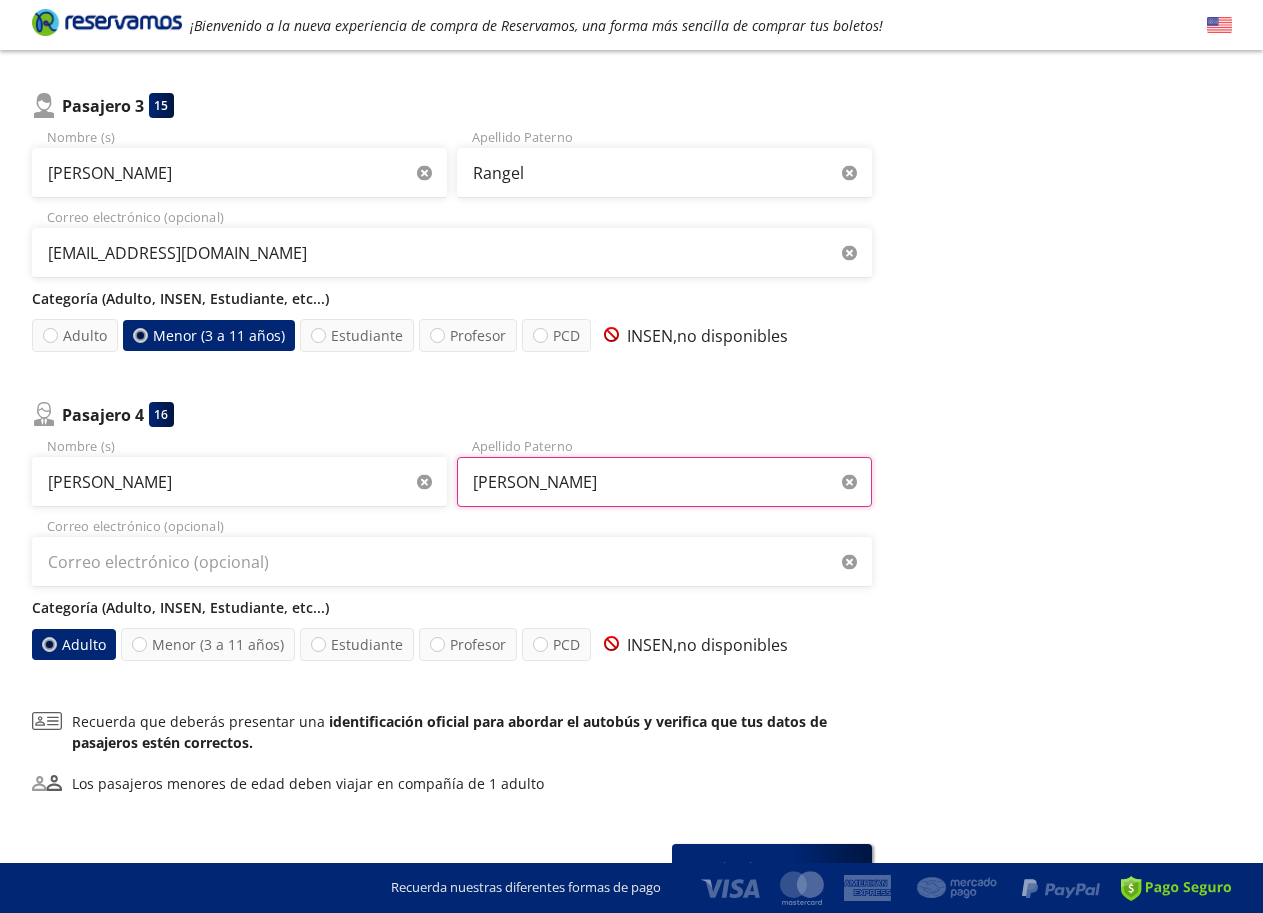 type on "Vera" 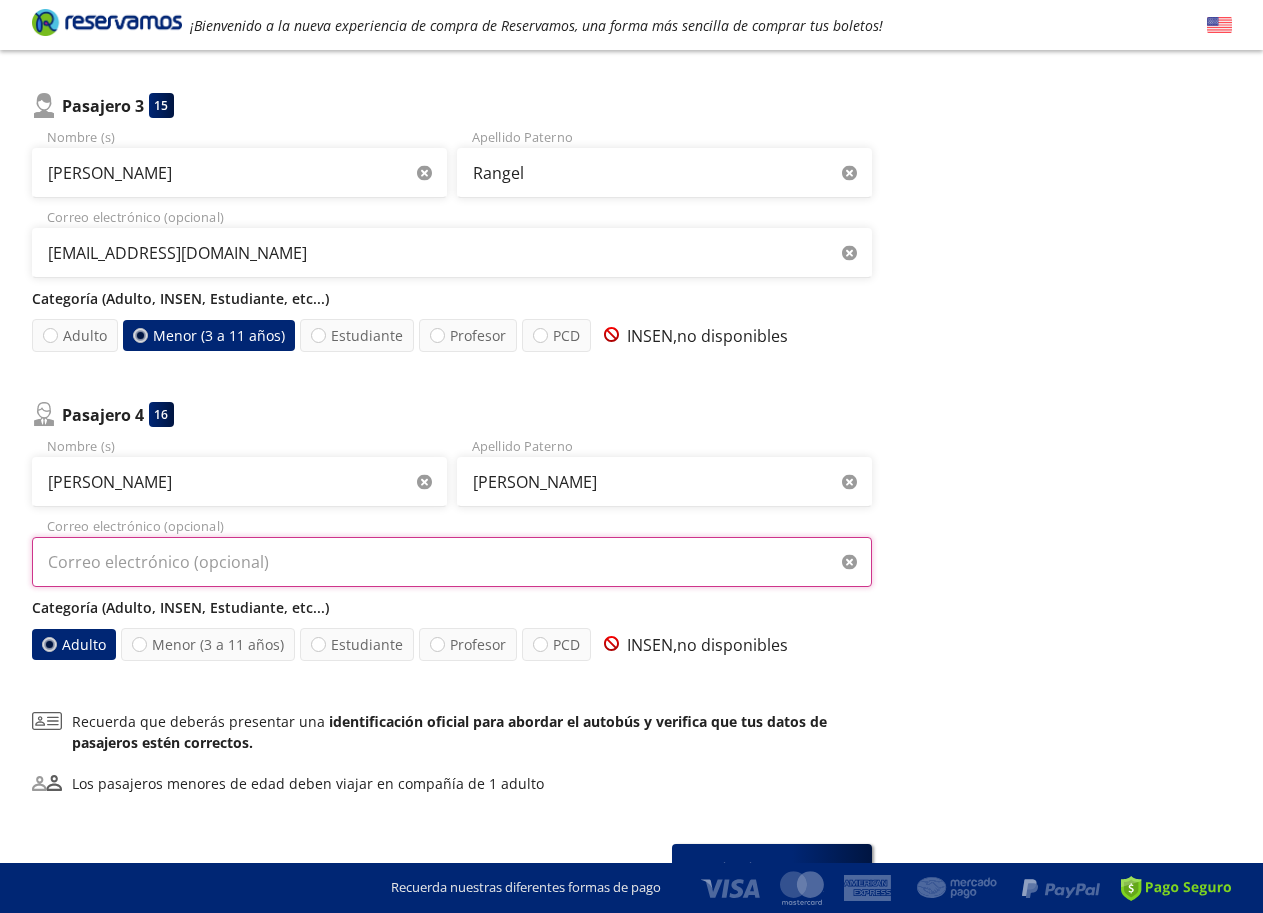 click on "Correo electrónico (opcional)" at bounding box center (452, 562) 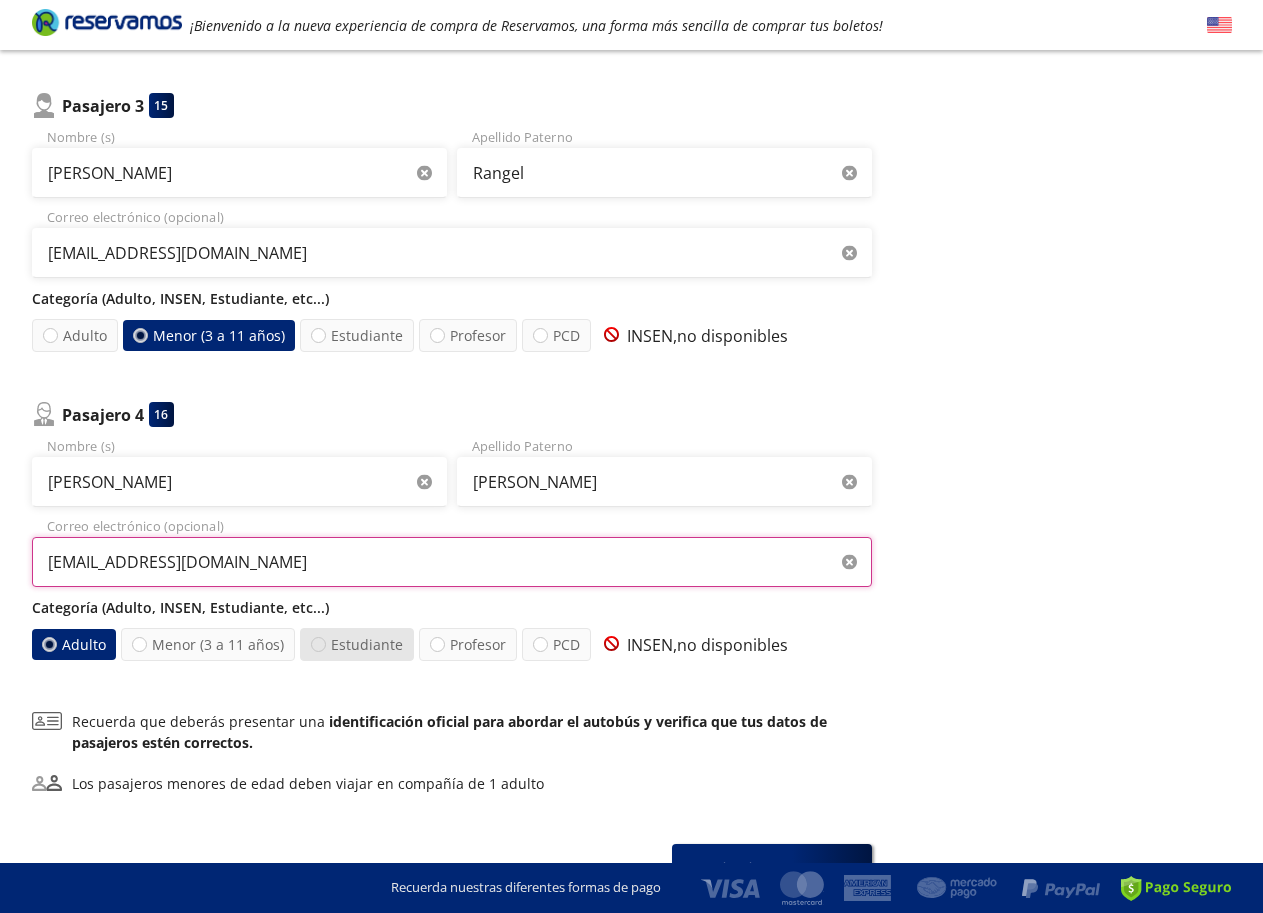 type on "rosaarellano4811@gmail.com" 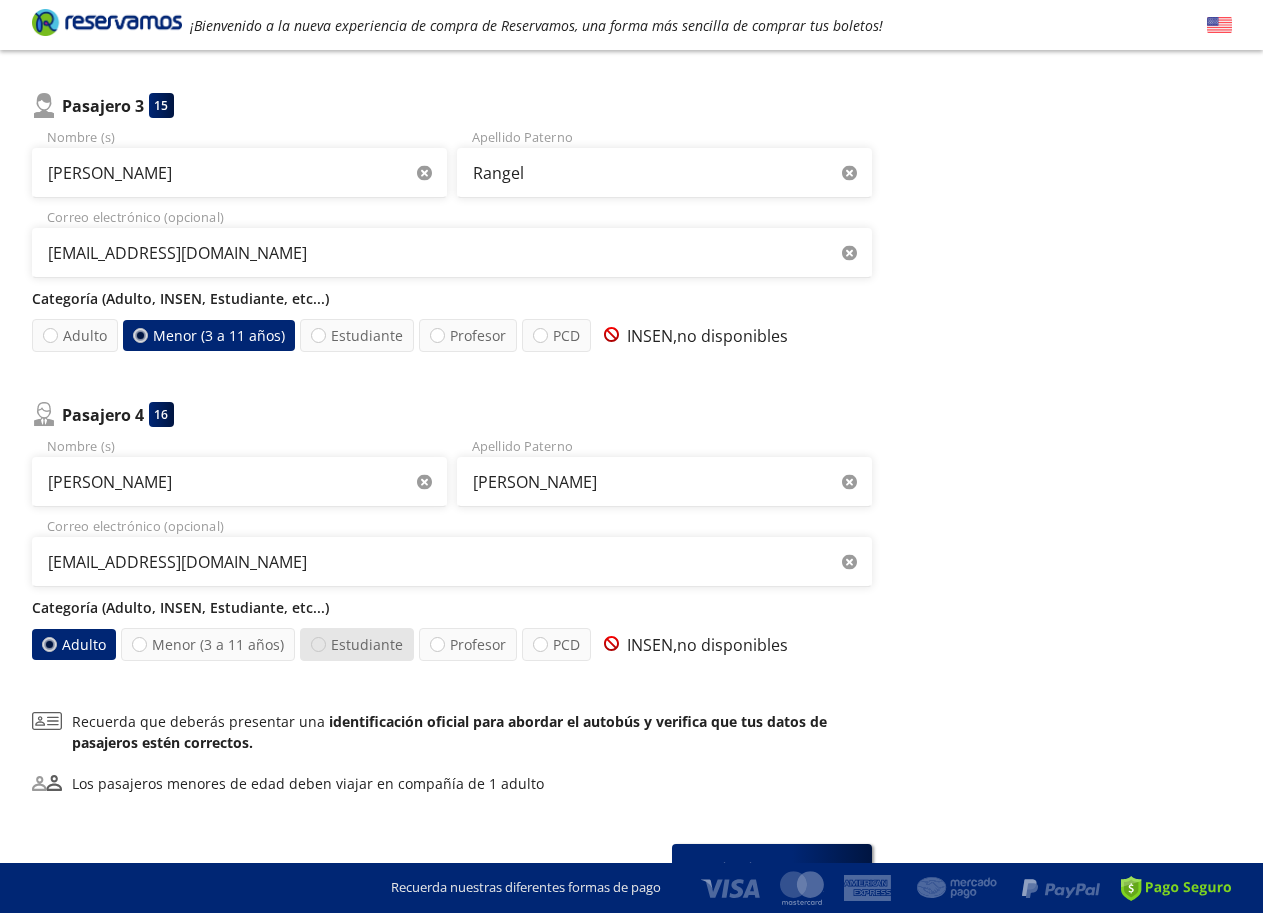click at bounding box center [318, 644] 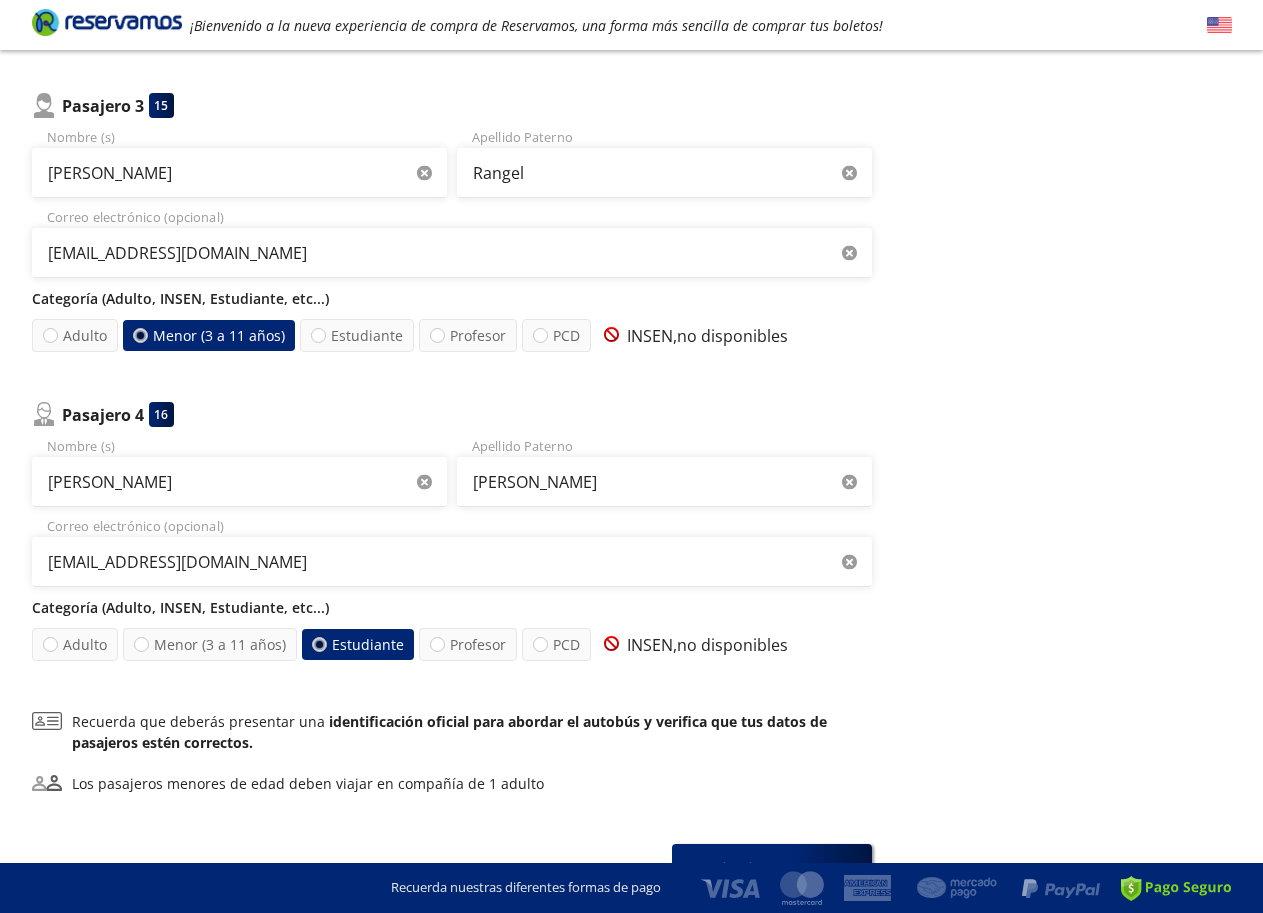 scroll, scrollTop: 921, scrollLeft: 0, axis: vertical 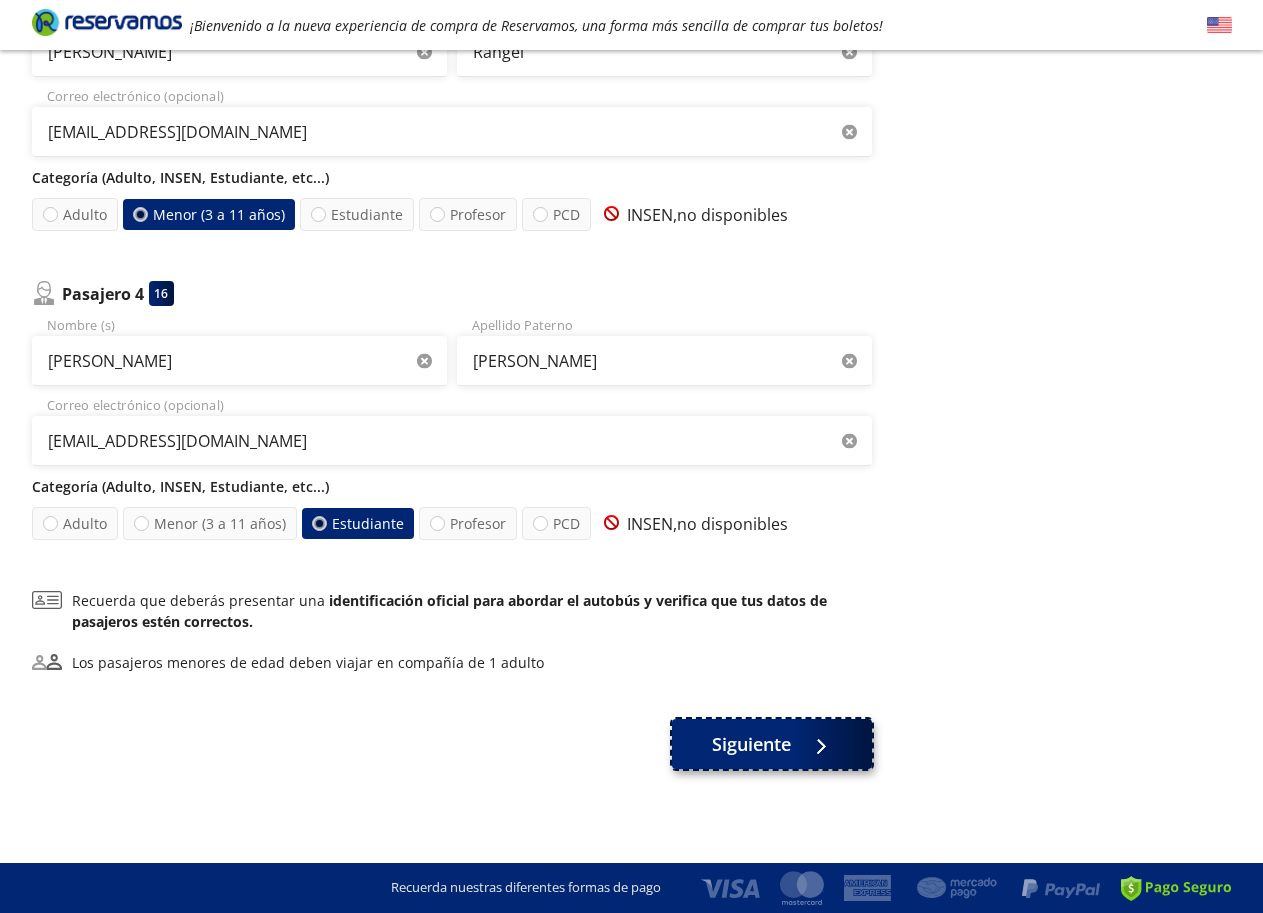 click on "Siguiente" at bounding box center (751, 744) 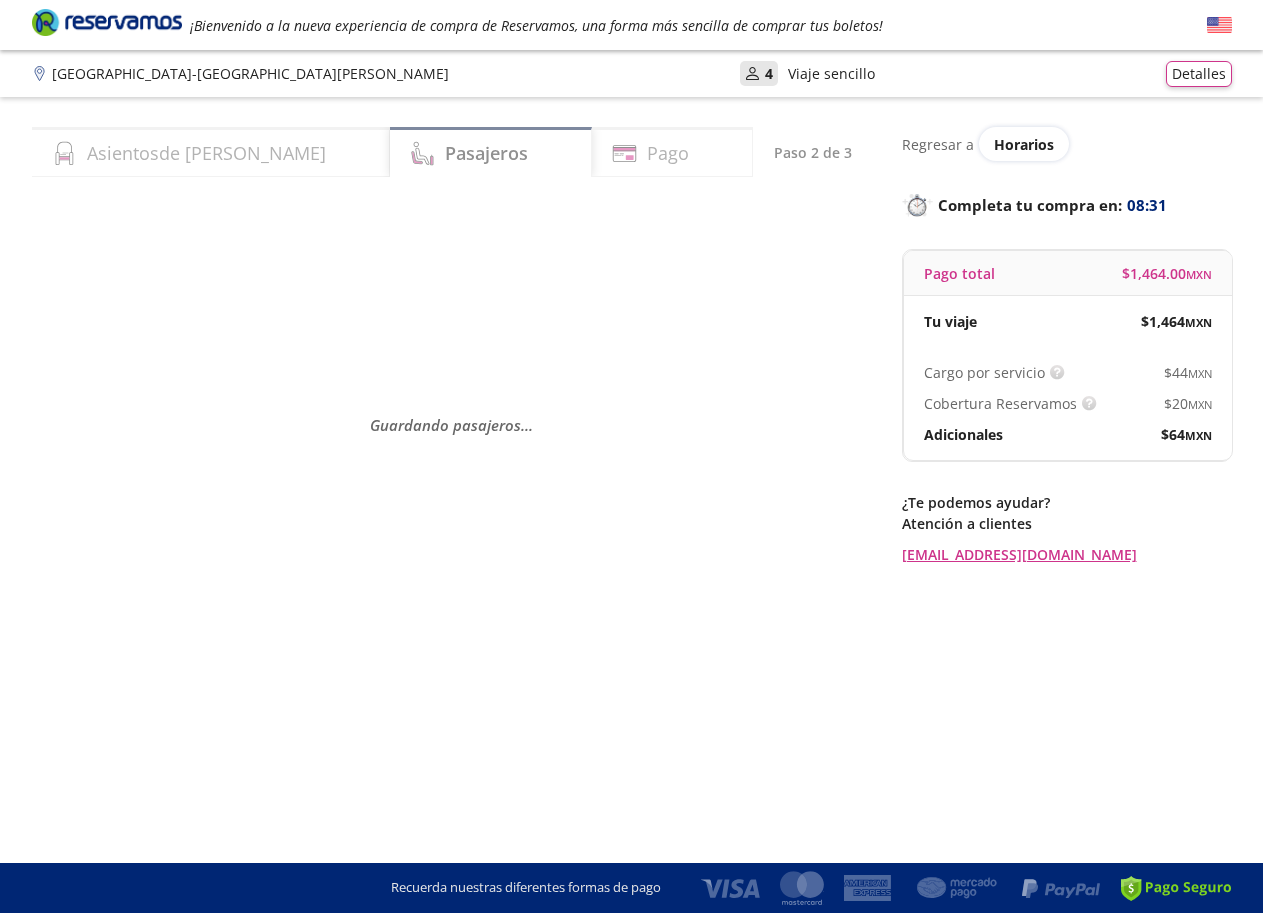 scroll, scrollTop: 0, scrollLeft: 0, axis: both 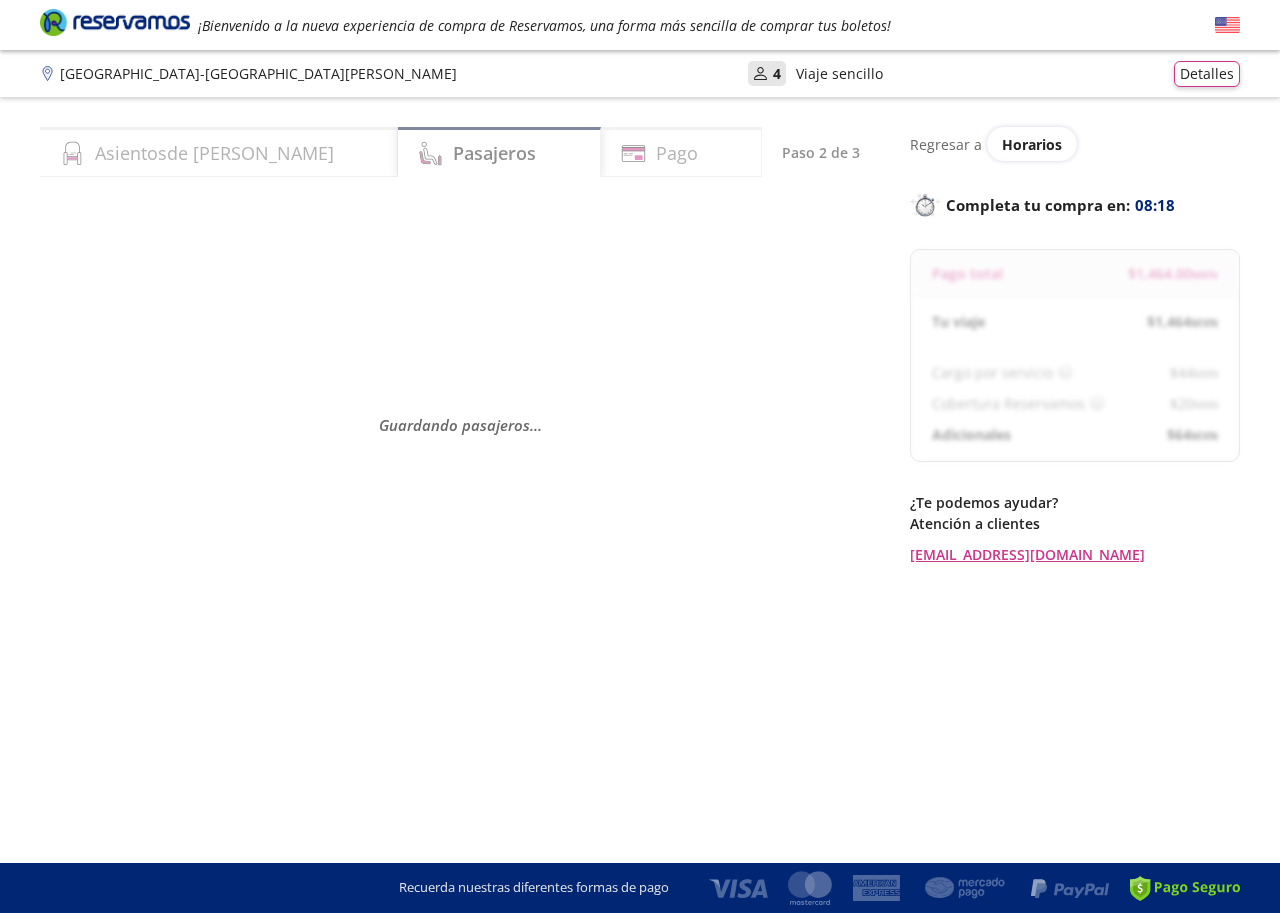 click on "Pasajeros" at bounding box center [494, 153] 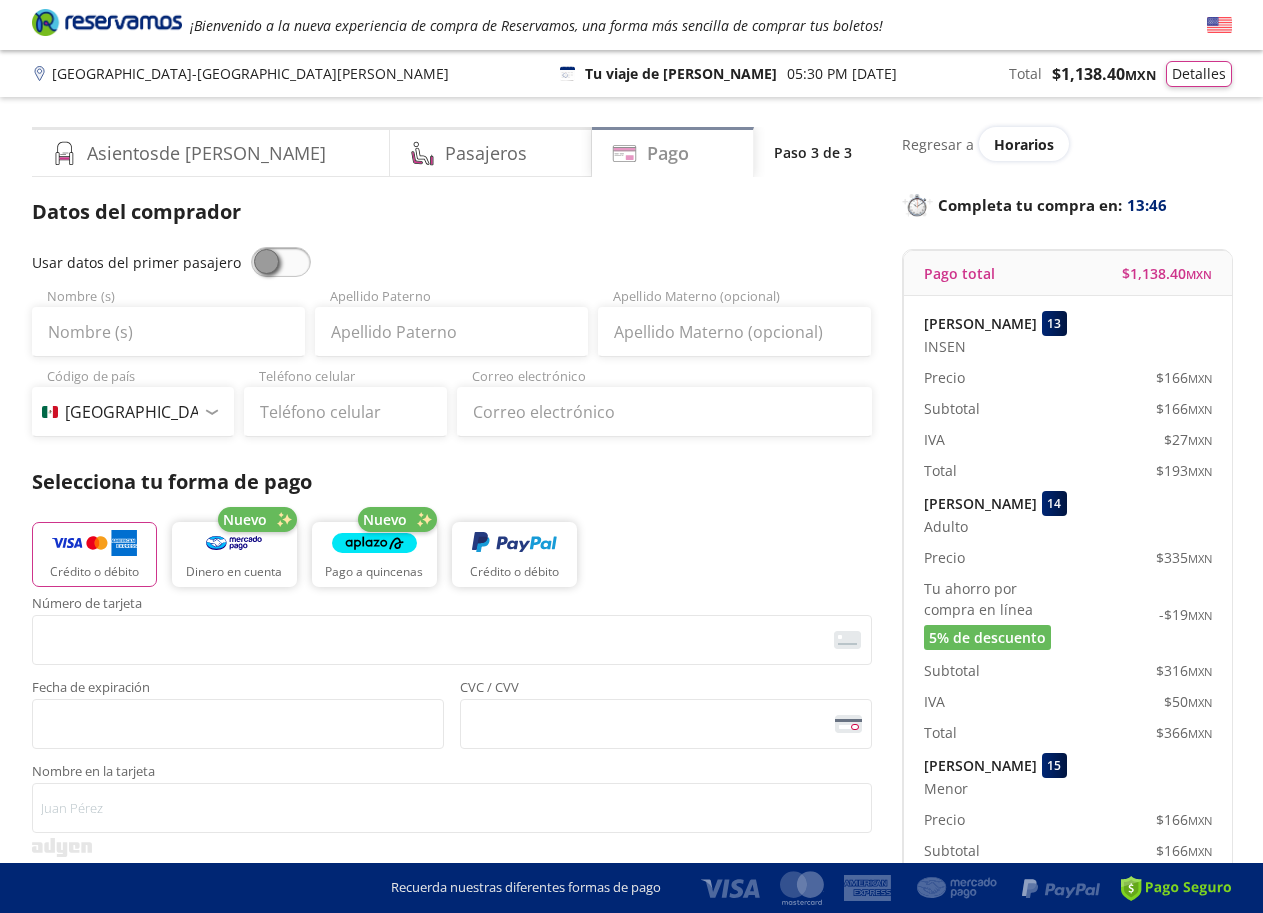 click 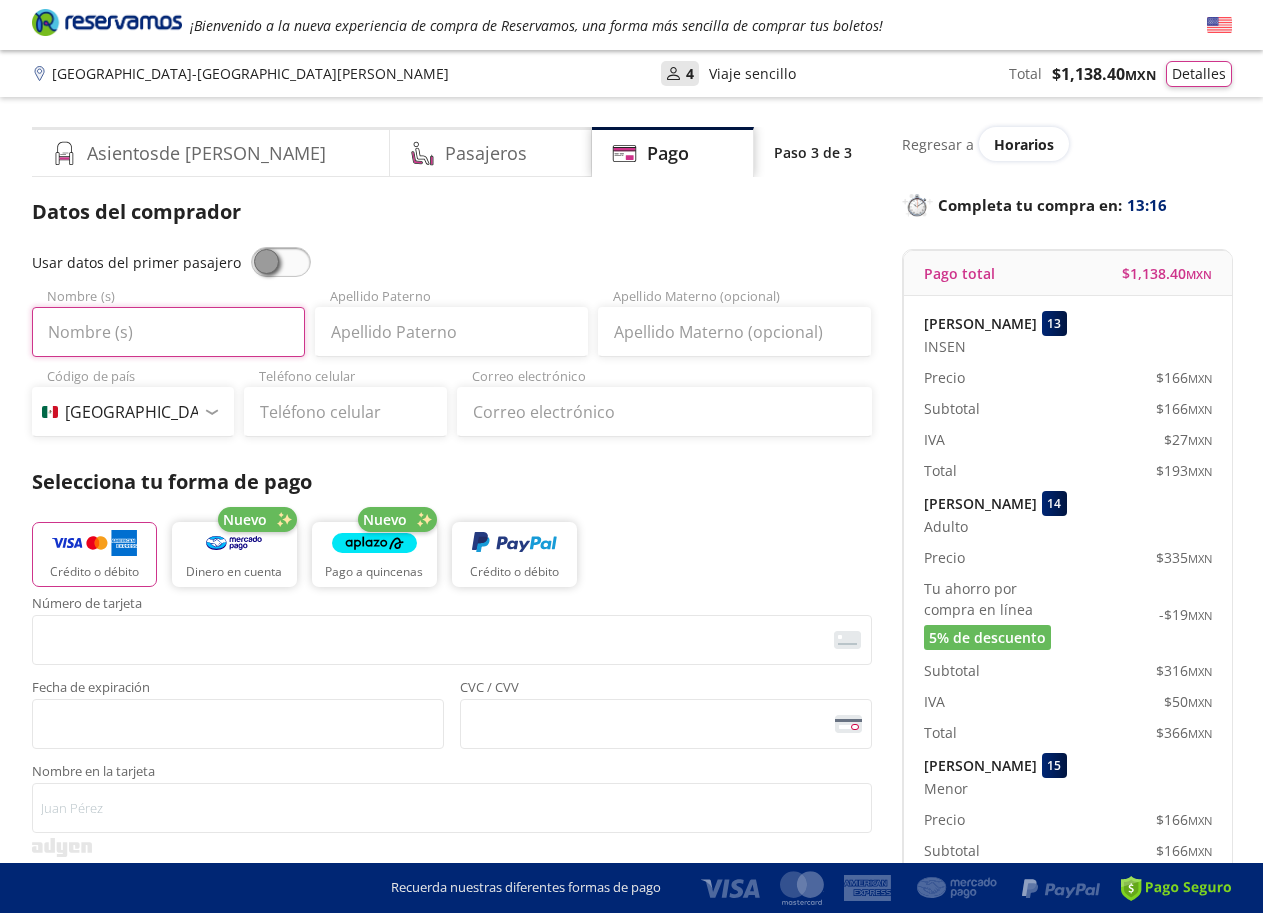 click on "Nombre (s)" at bounding box center (168, 332) 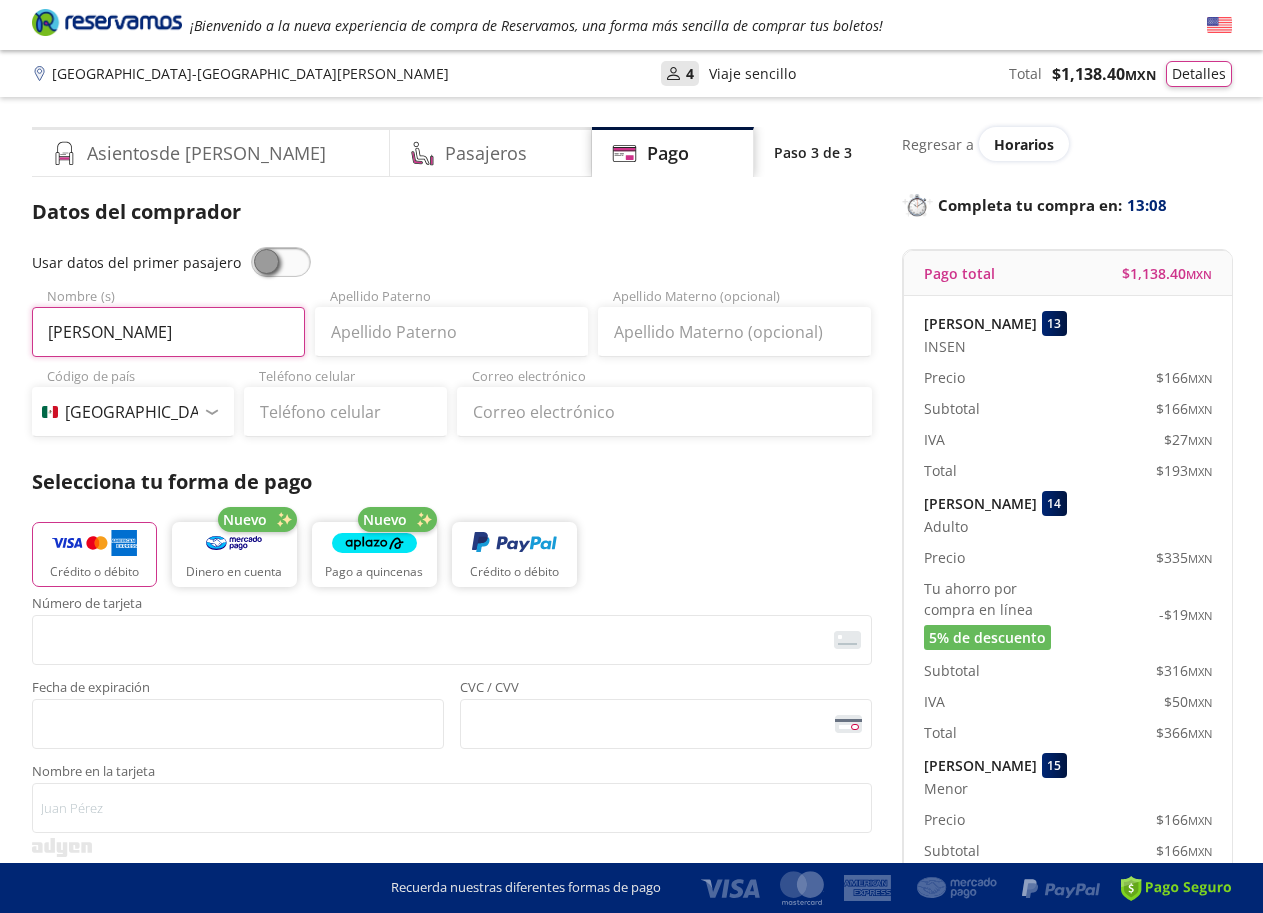 type on "Josefina" 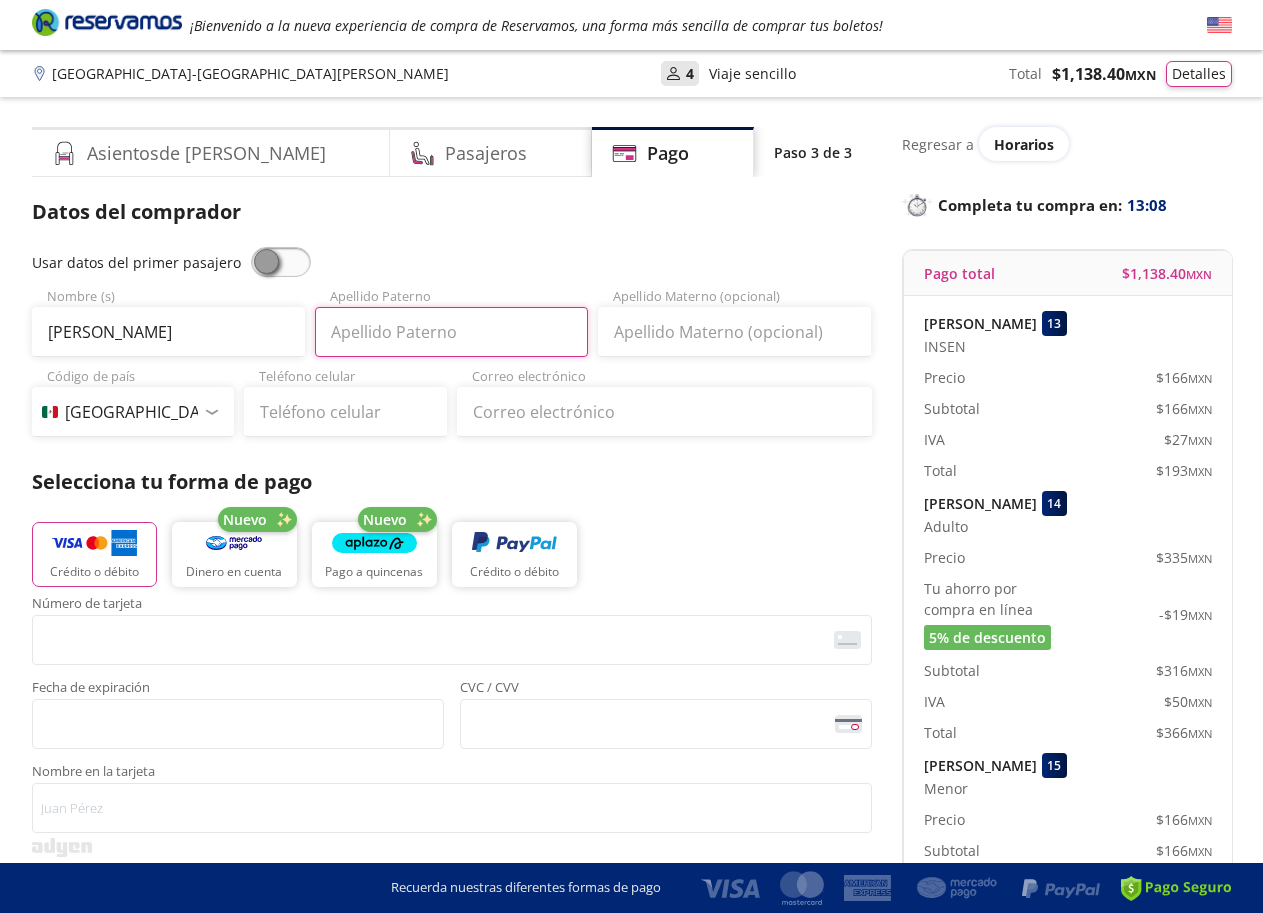 click on "Apellido Paterno" at bounding box center [451, 332] 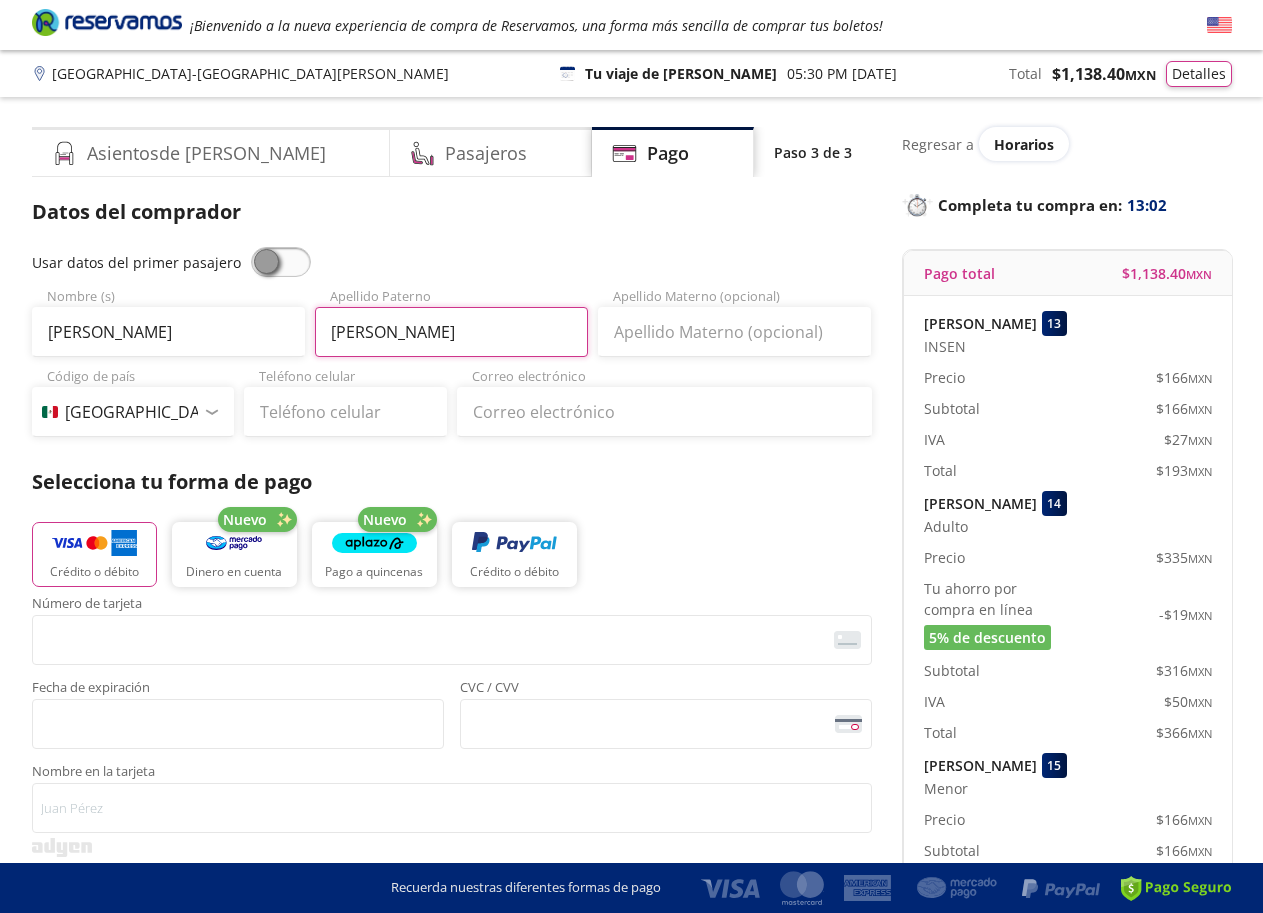 type on "Arellano" 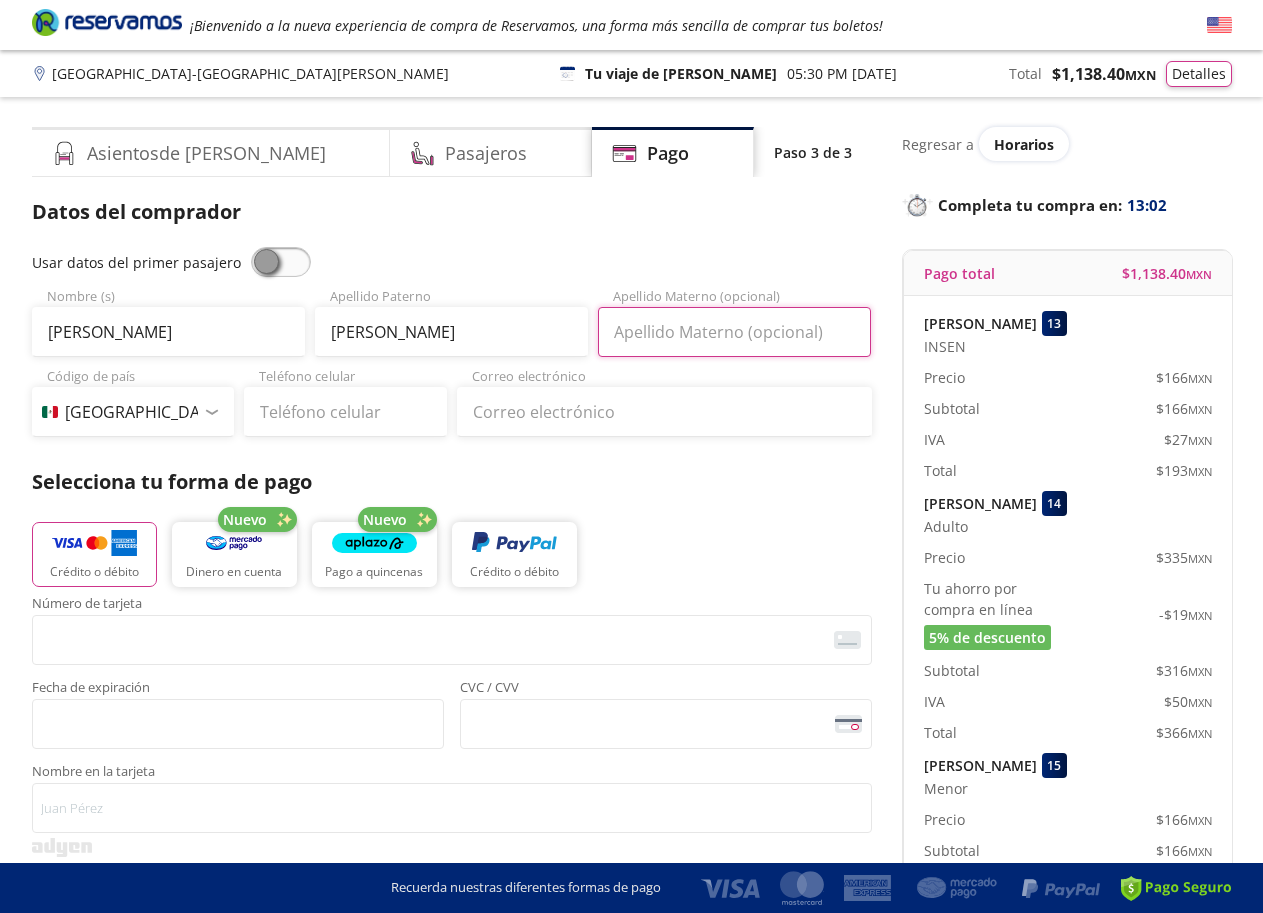 click on "Apellido Materno (opcional)" at bounding box center (734, 332) 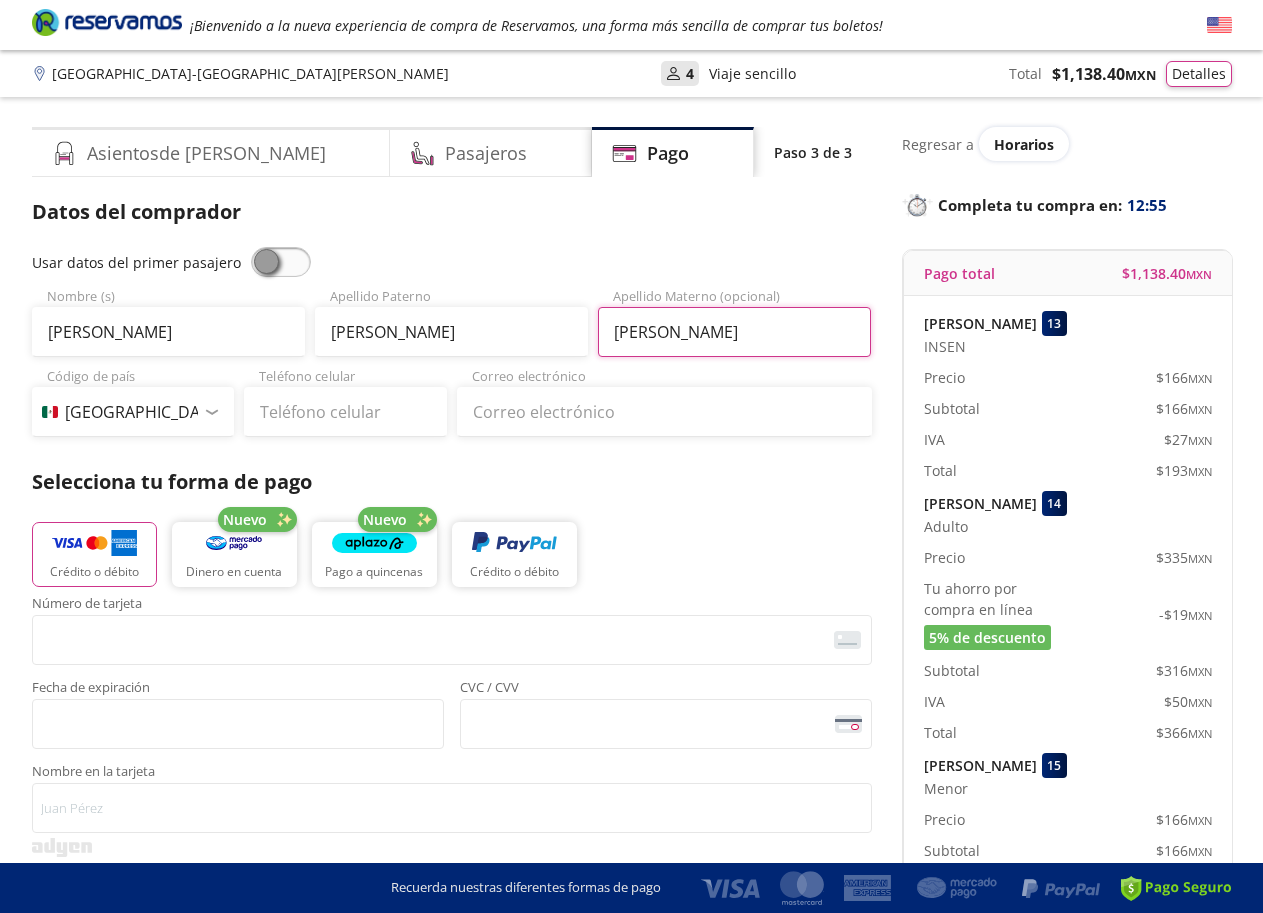 type on "Medina" 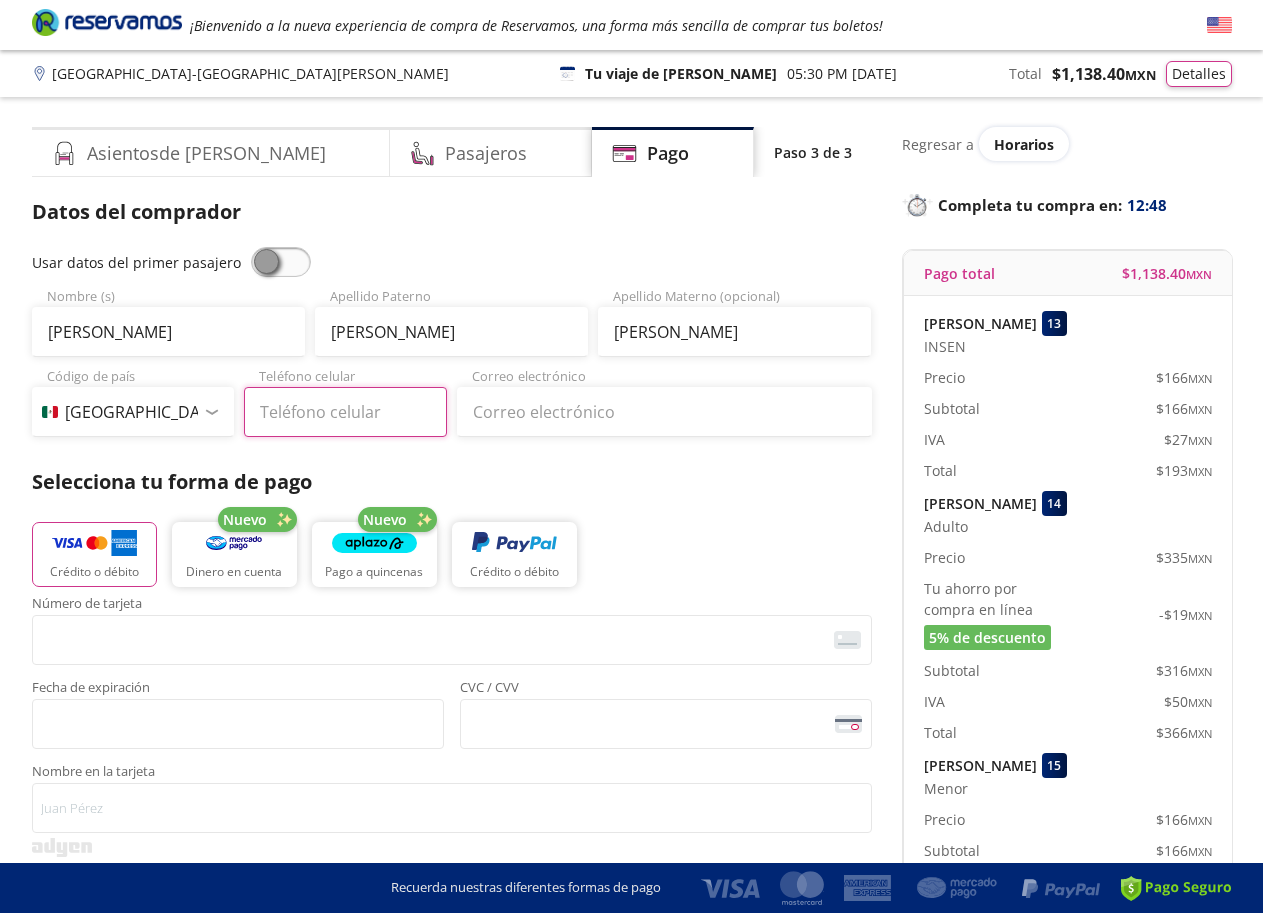 click on "Teléfono celular" at bounding box center [345, 412] 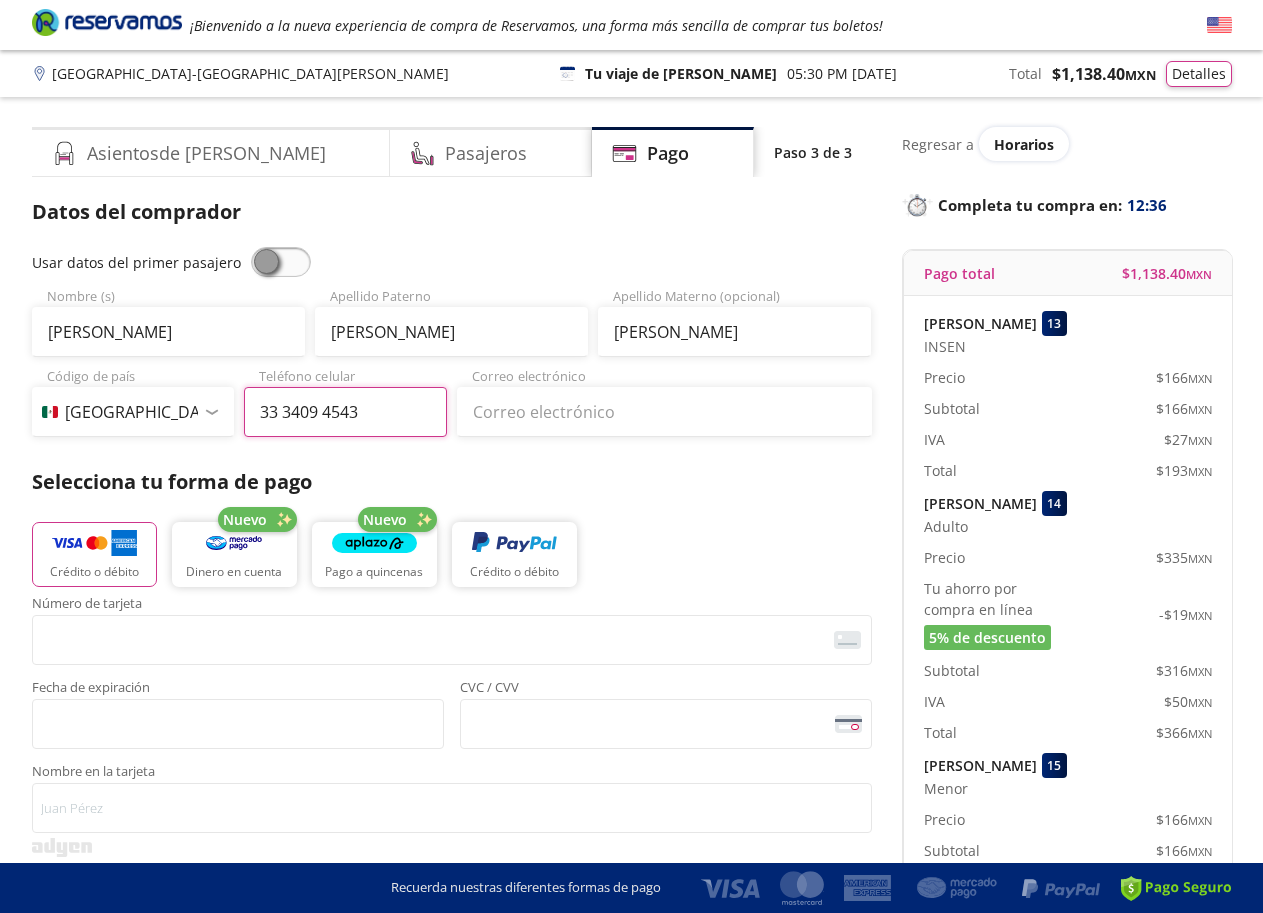 type on "33 3409 4543" 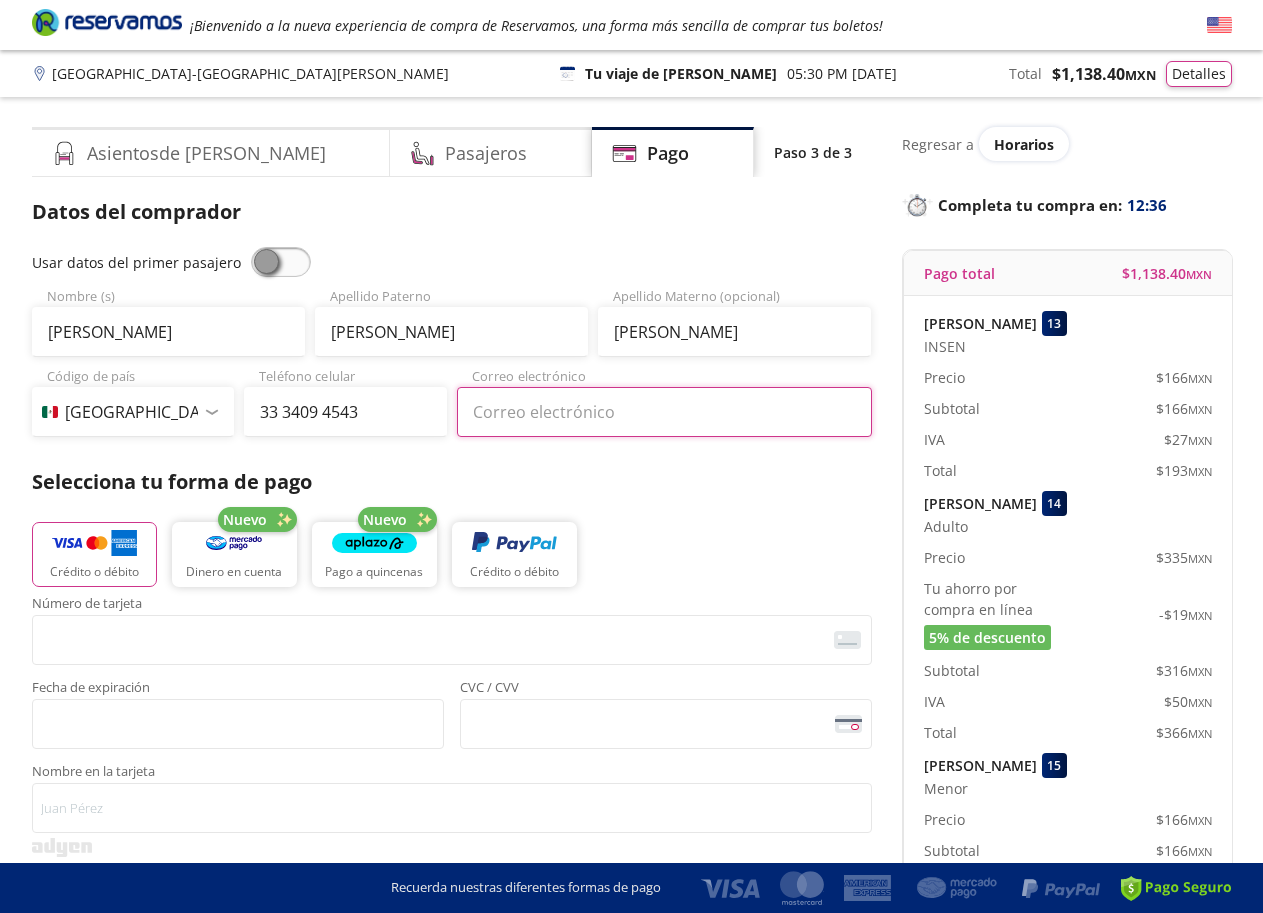click on "Correo electrónico" at bounding box center [664, 412] 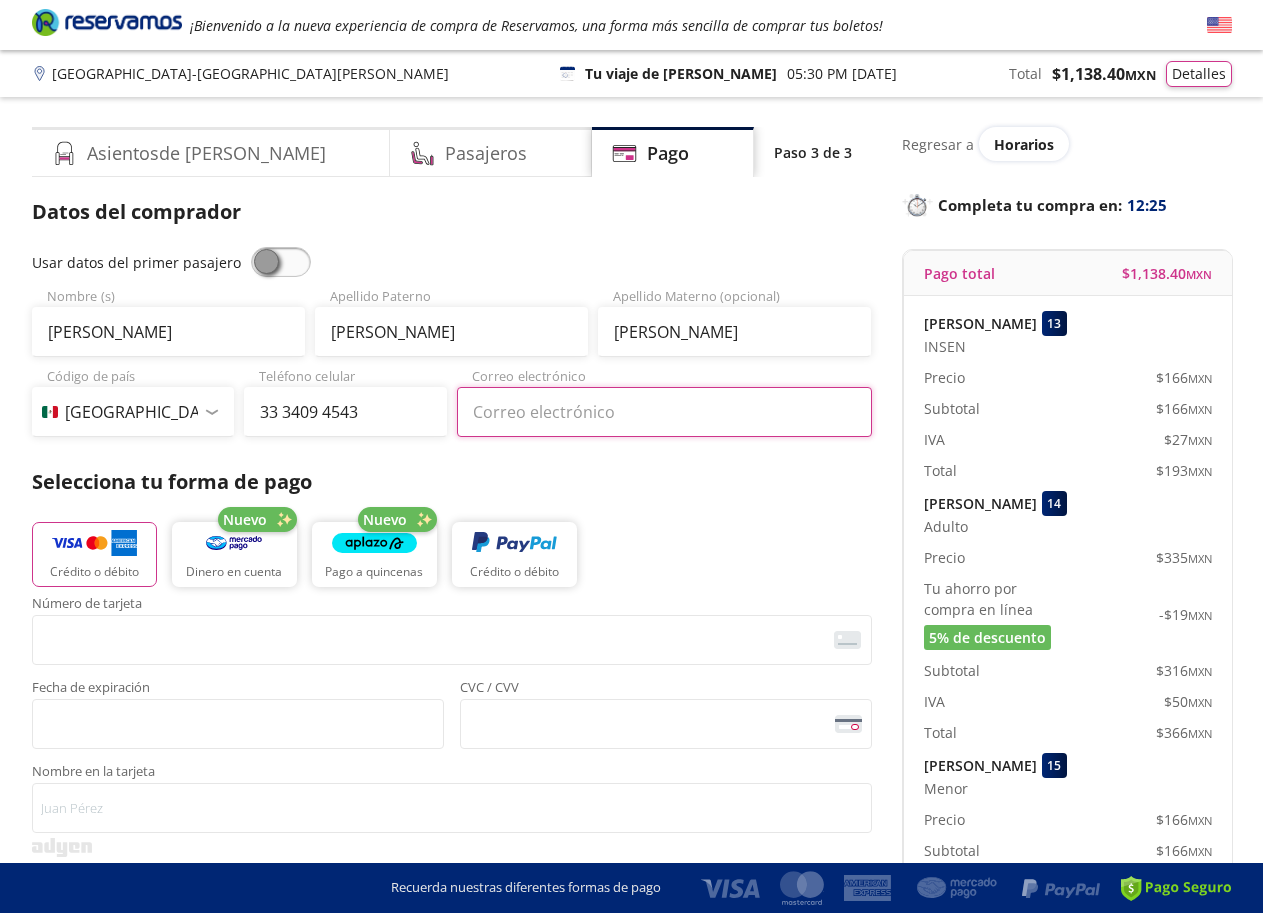 click on "Correo electrónico" at bounding box center [664, 412] 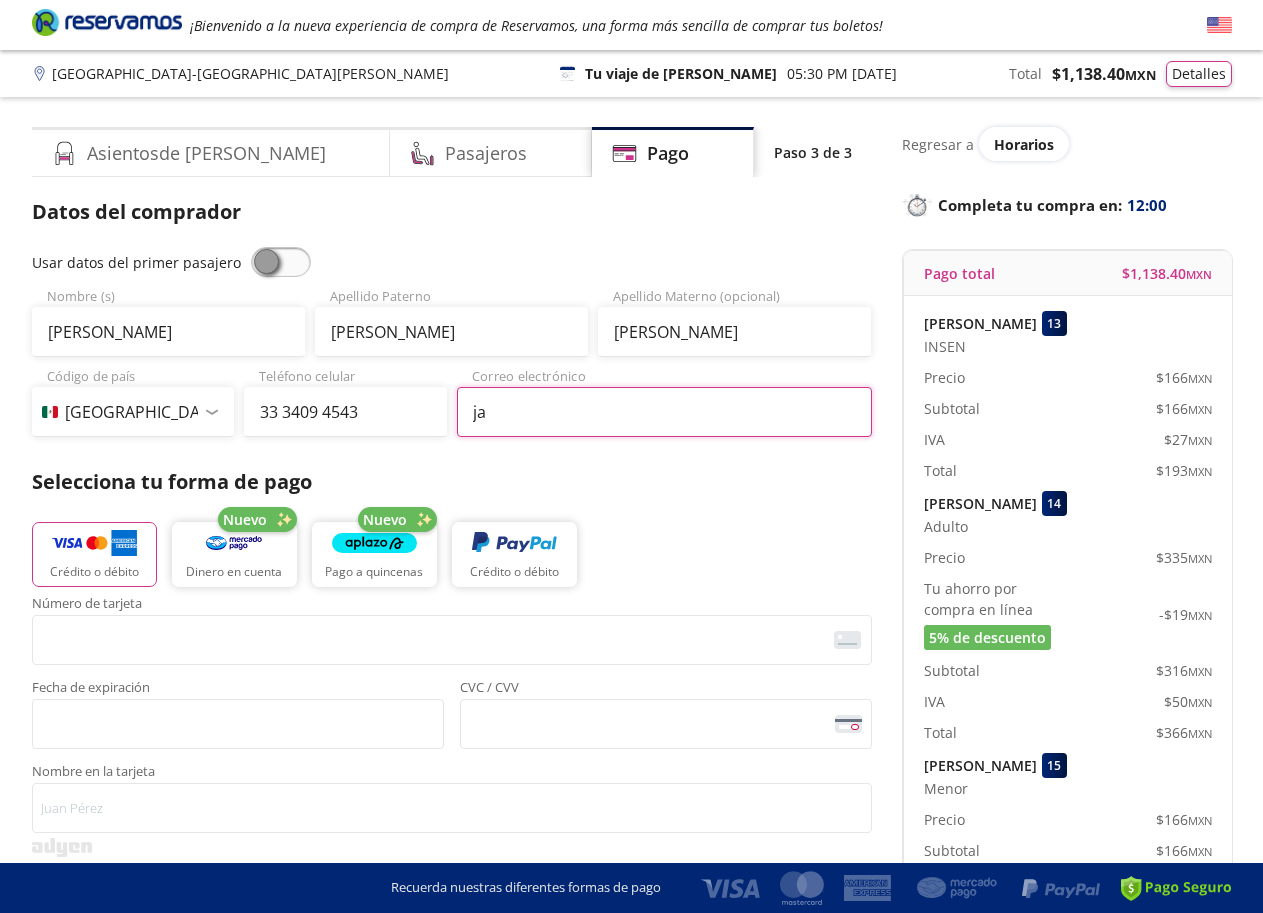 type on "j" 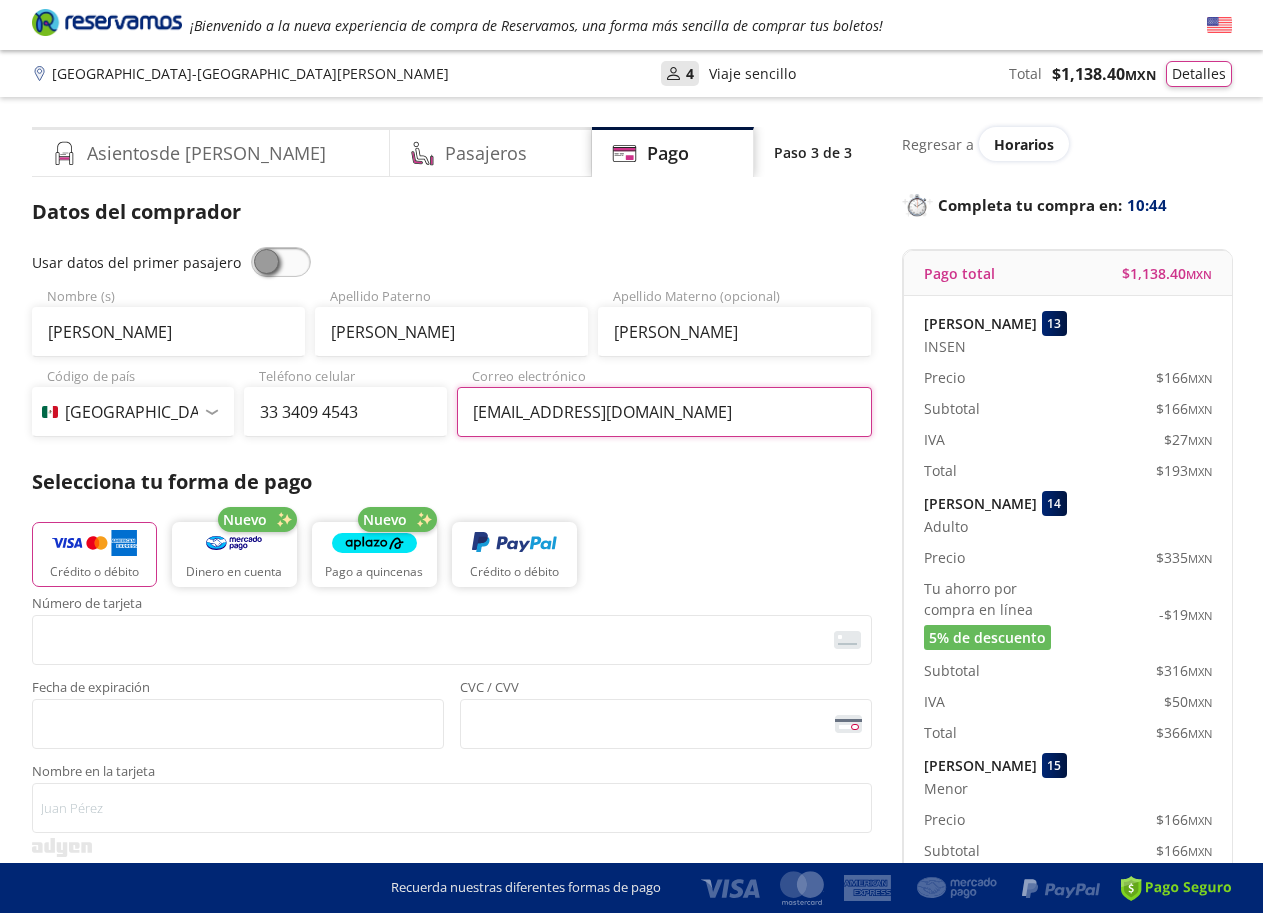 type on "jarellanomedina905@gmail.com" 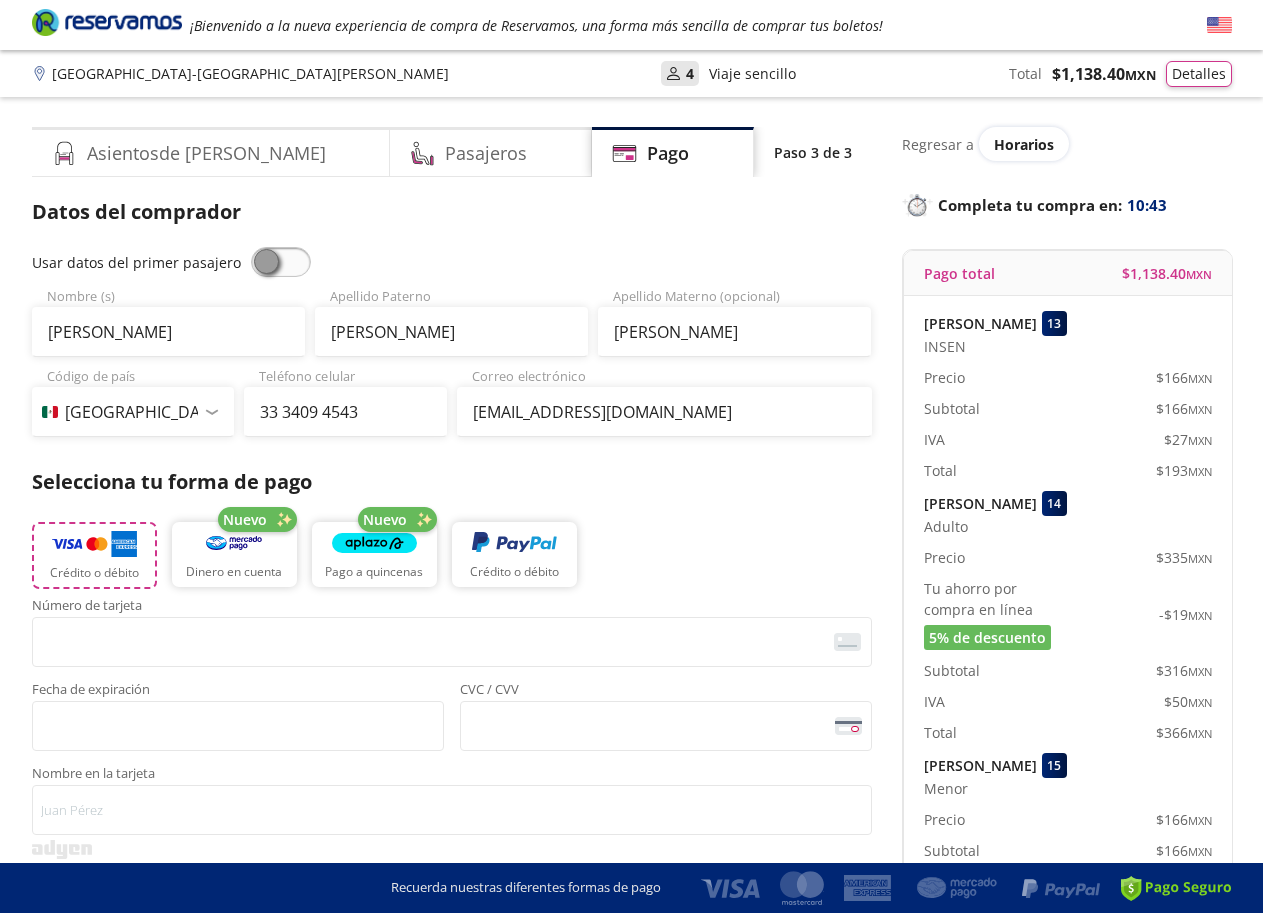 click at bounding box center (94, 544) 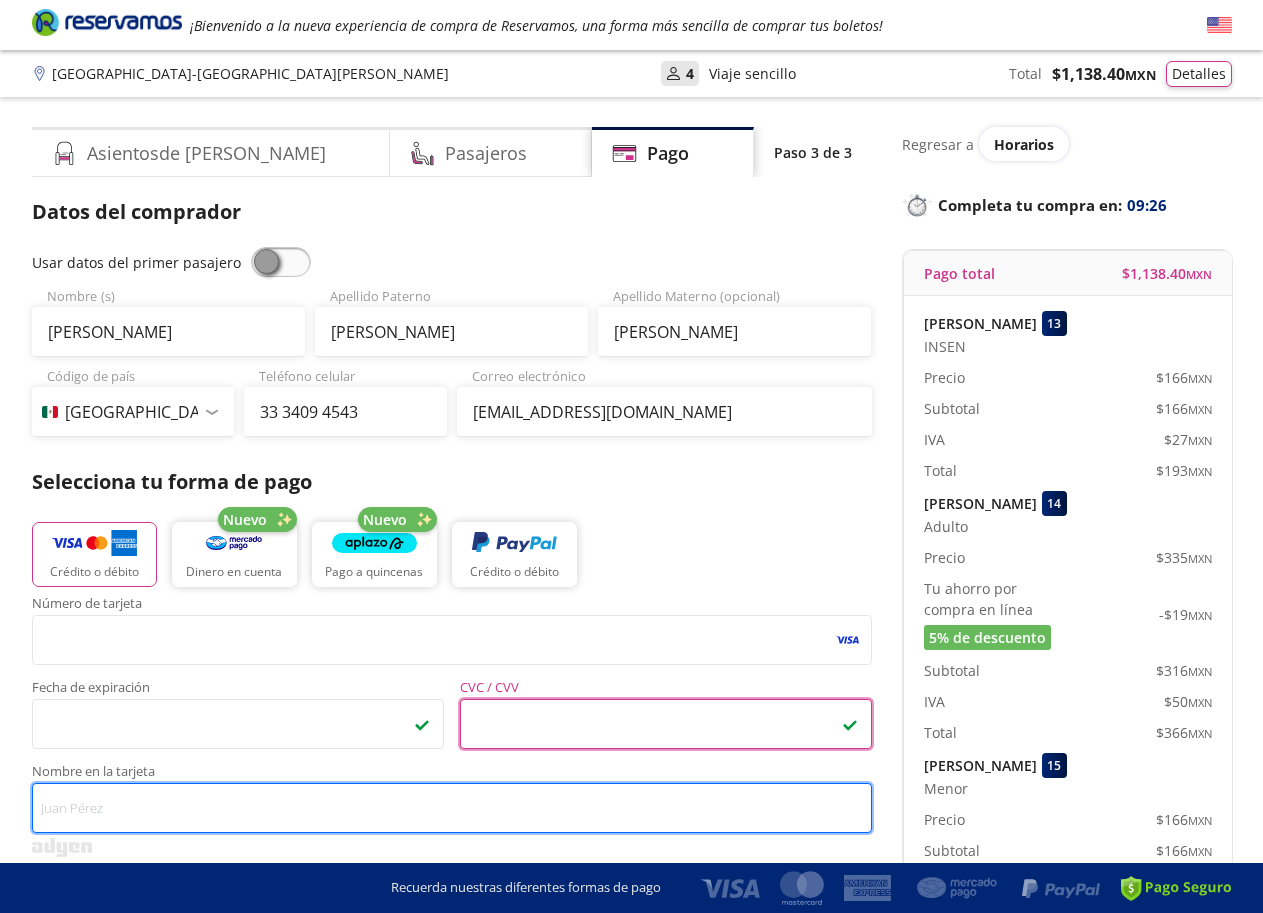 click on "Nombre en la tarjeta" at bounding box center (452, 808) 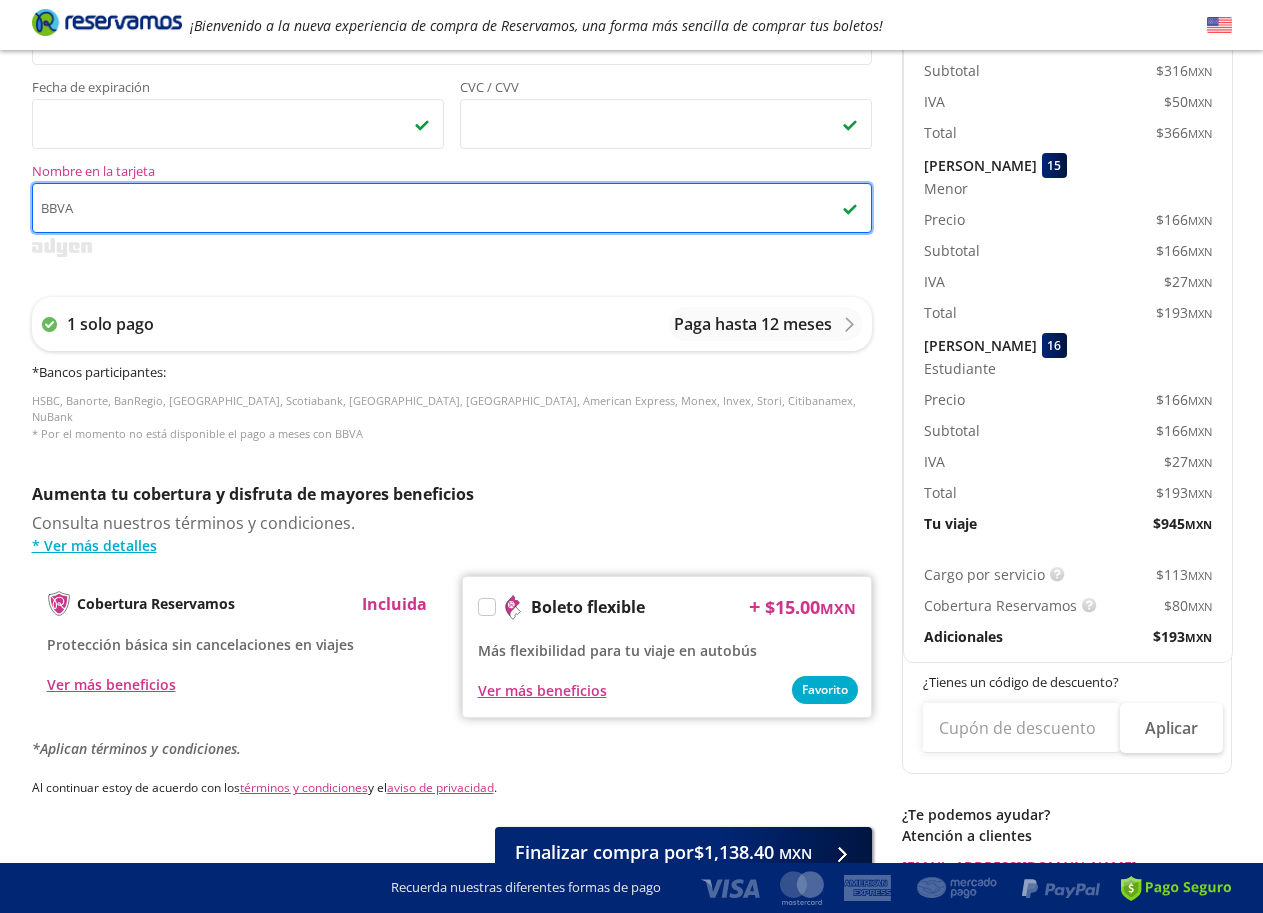 scroll, scrollTop: 700, scrollLeft: 0, axis: vertical 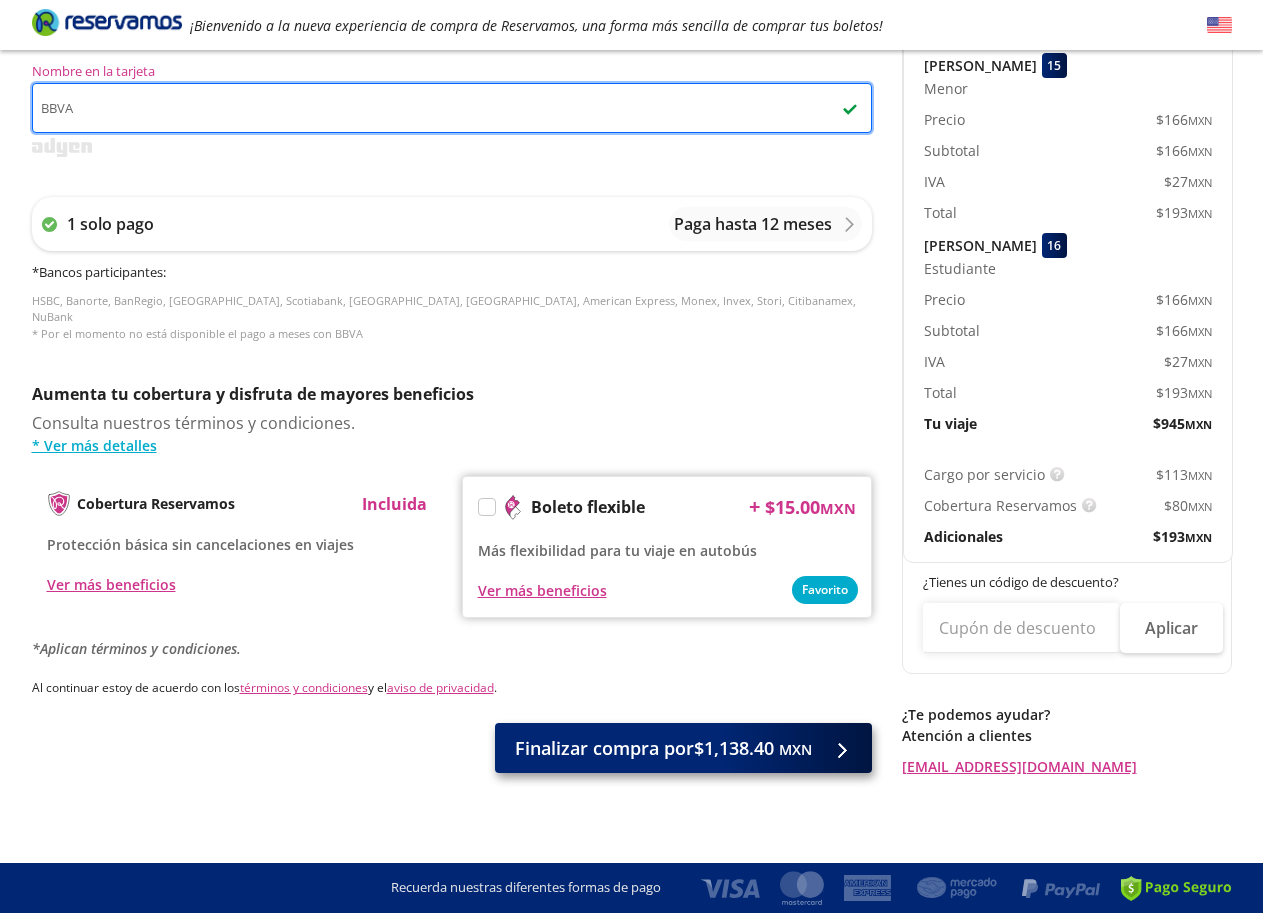 type on "BBVA" 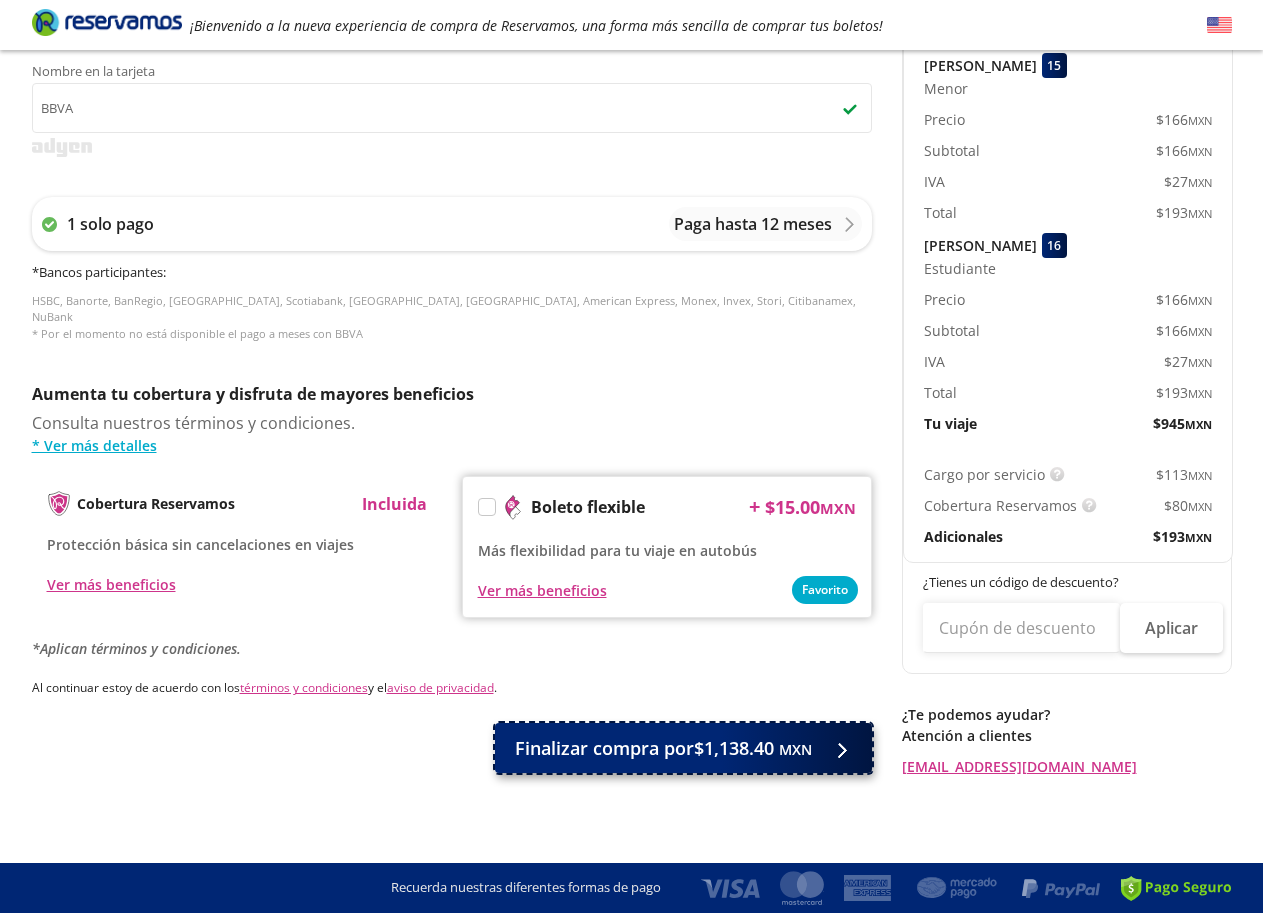 click on "Finalizar compra por  $1,138.40   MXN" at bounding box center (663, 748) 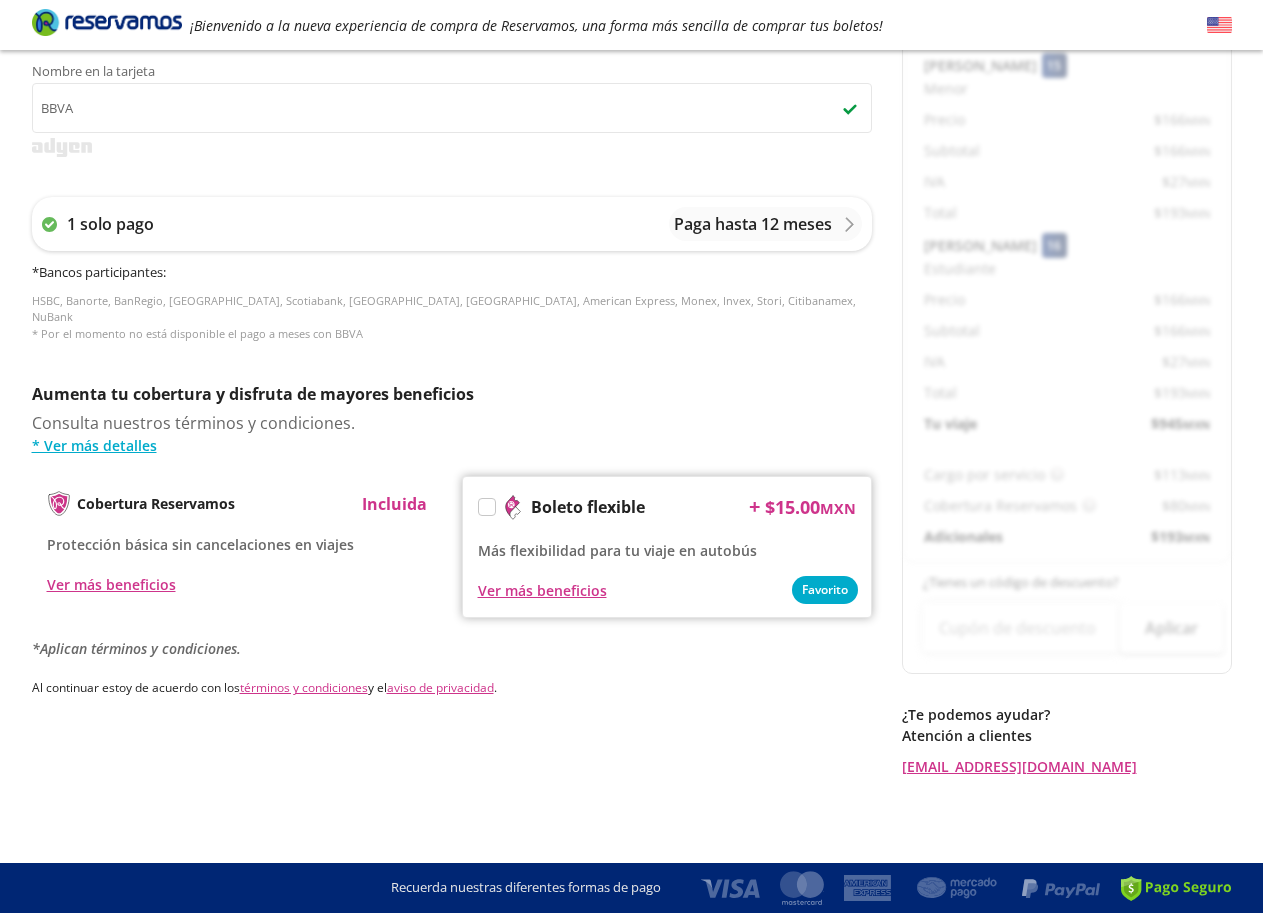 scroll, scrollTop: 0, scrollLeft: 0, axis: both 